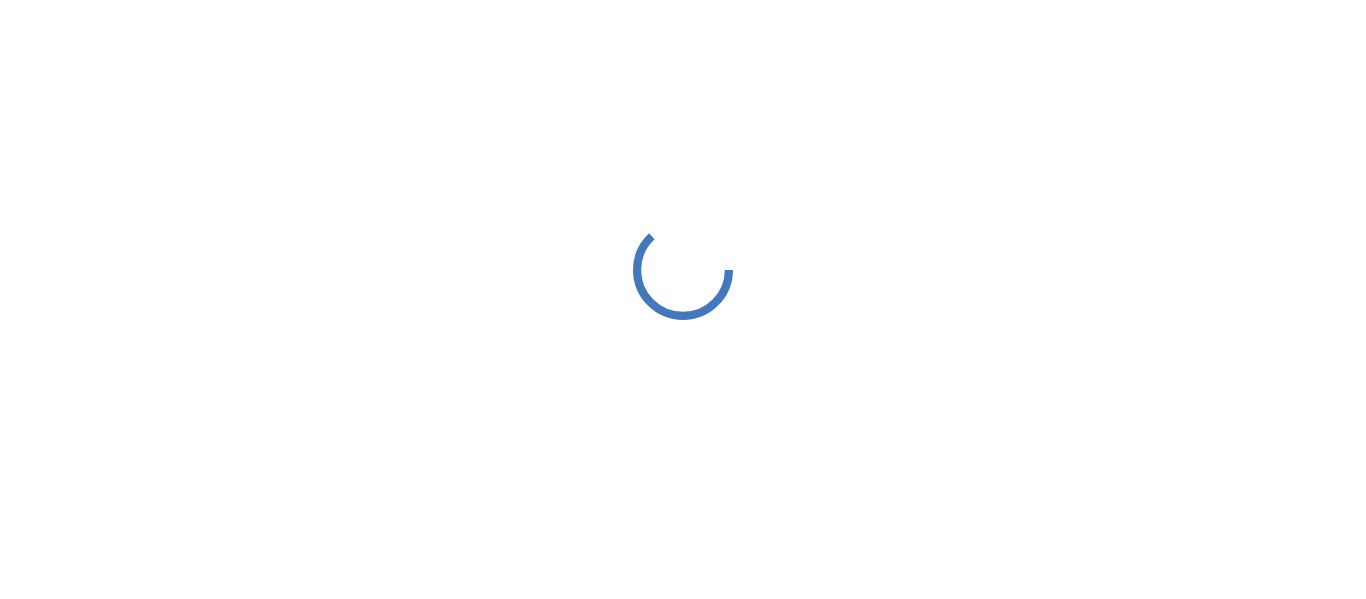 scroll, scrollTop: 0, scrollLeft: 0, axis: both 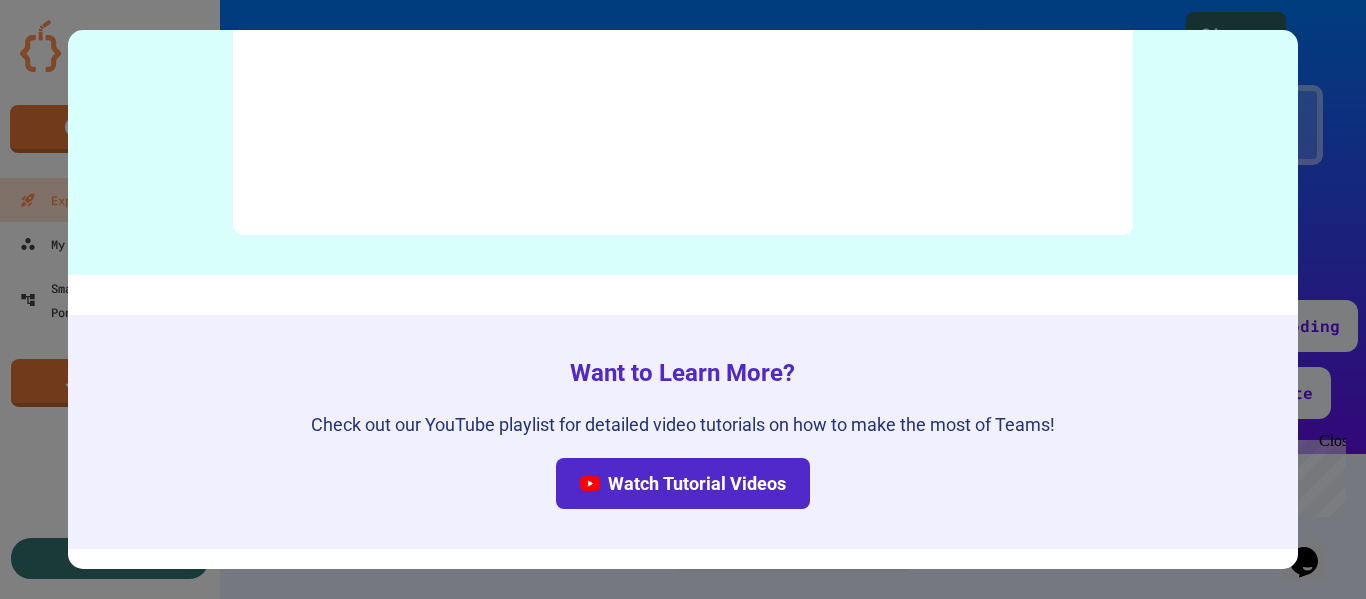click at bounding box center [683, 299] 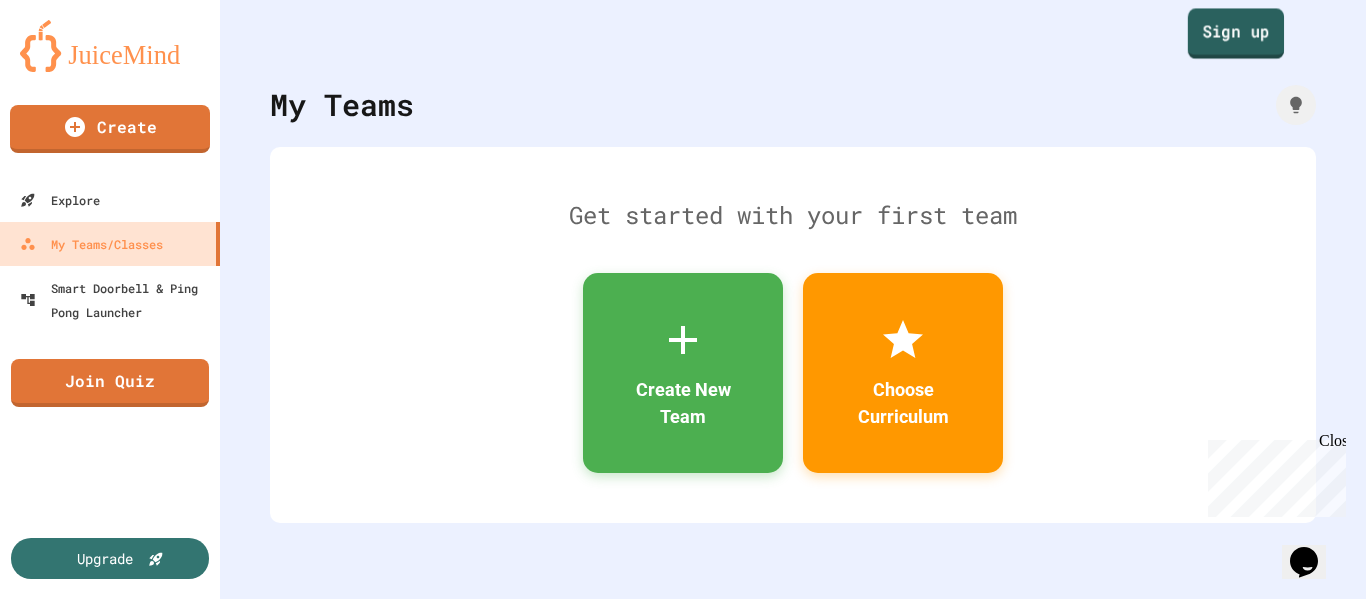 click on "Sign up" at bounding box center [1236, 33] 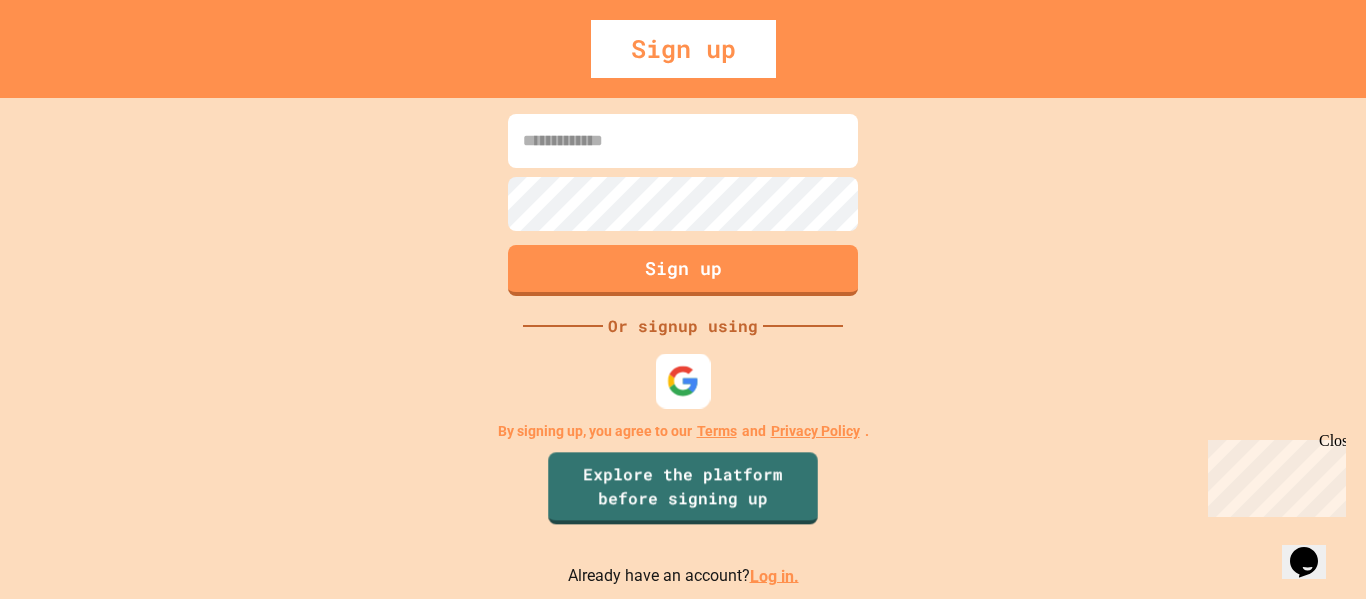 click at bounding box center [683, 380] 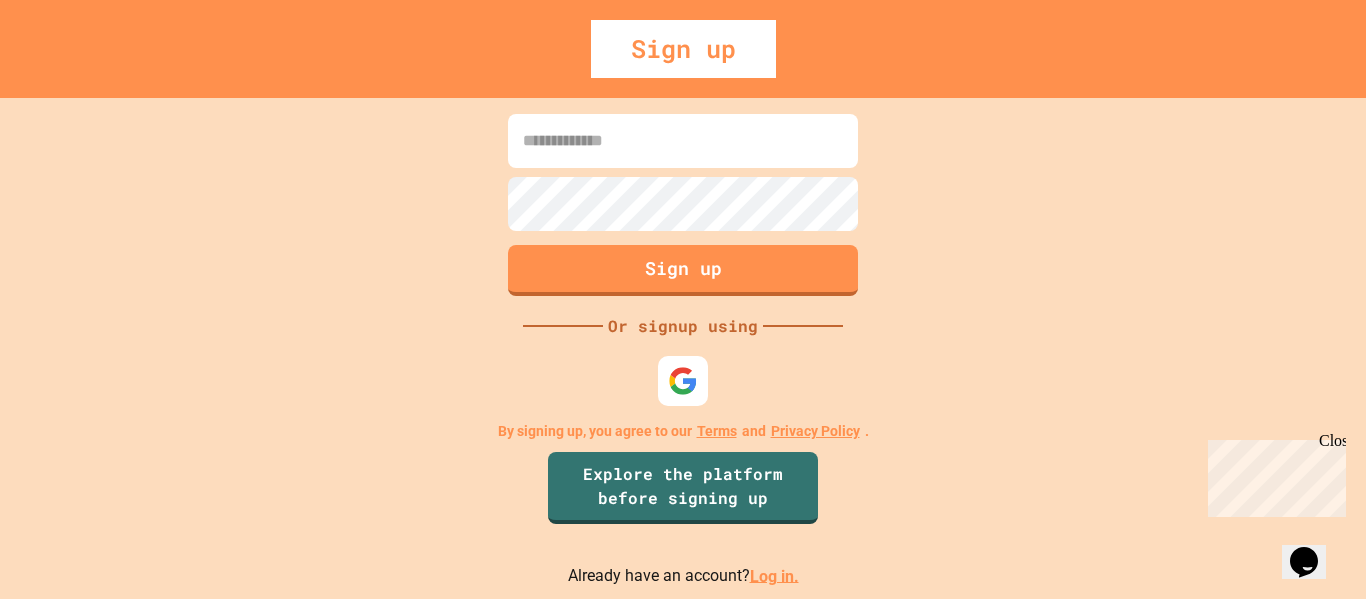 scroll, scrollTop: 0, scrollLeft: 0, axis: both 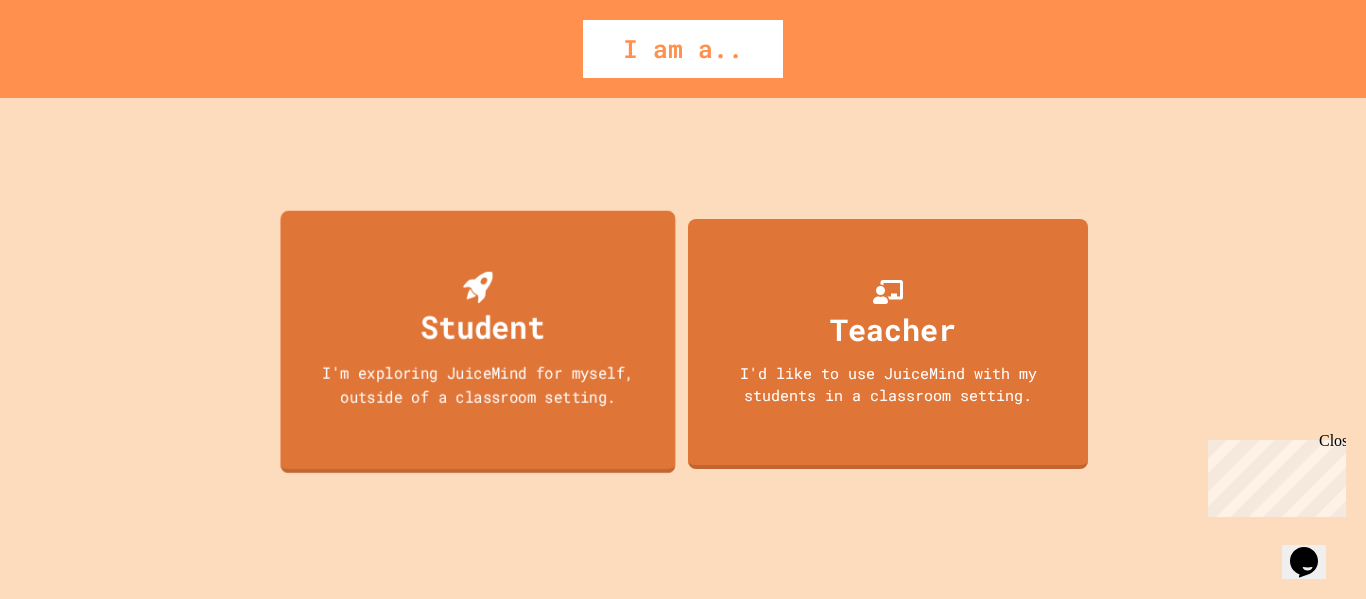 click on "Student I'm exploring JuiceMind for myself, outside of a classroom setting." at bounding box center (477, 341) 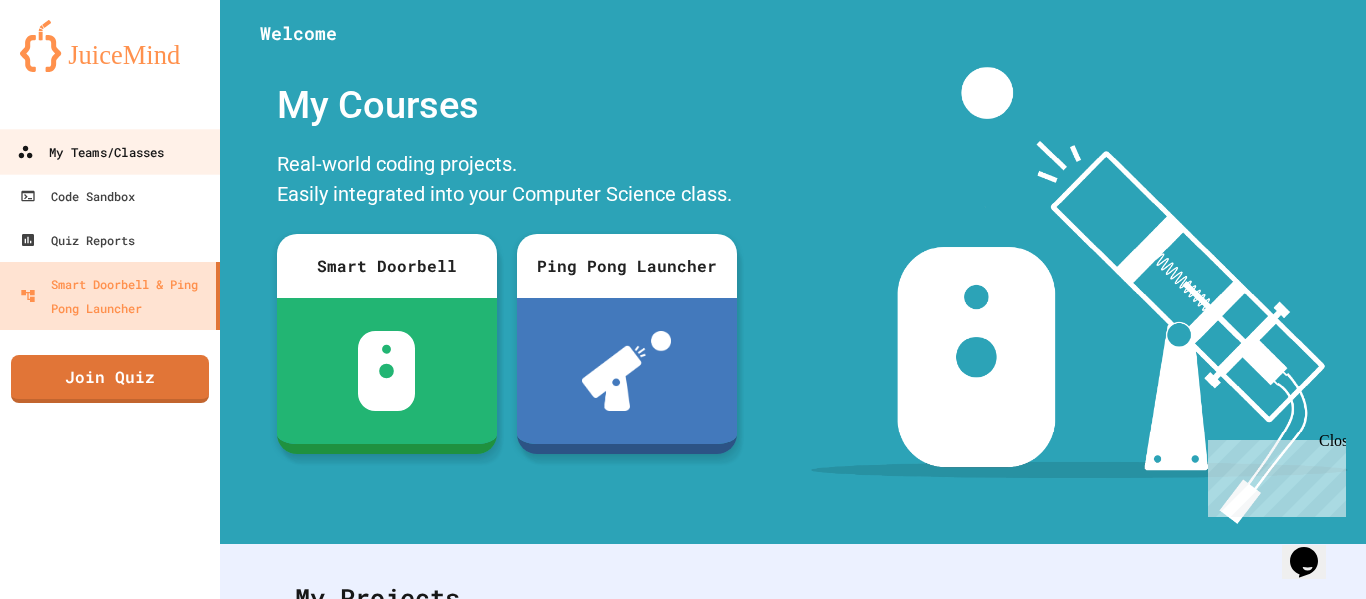click on "My Teams/Classes" at bounding box center (110, 151) 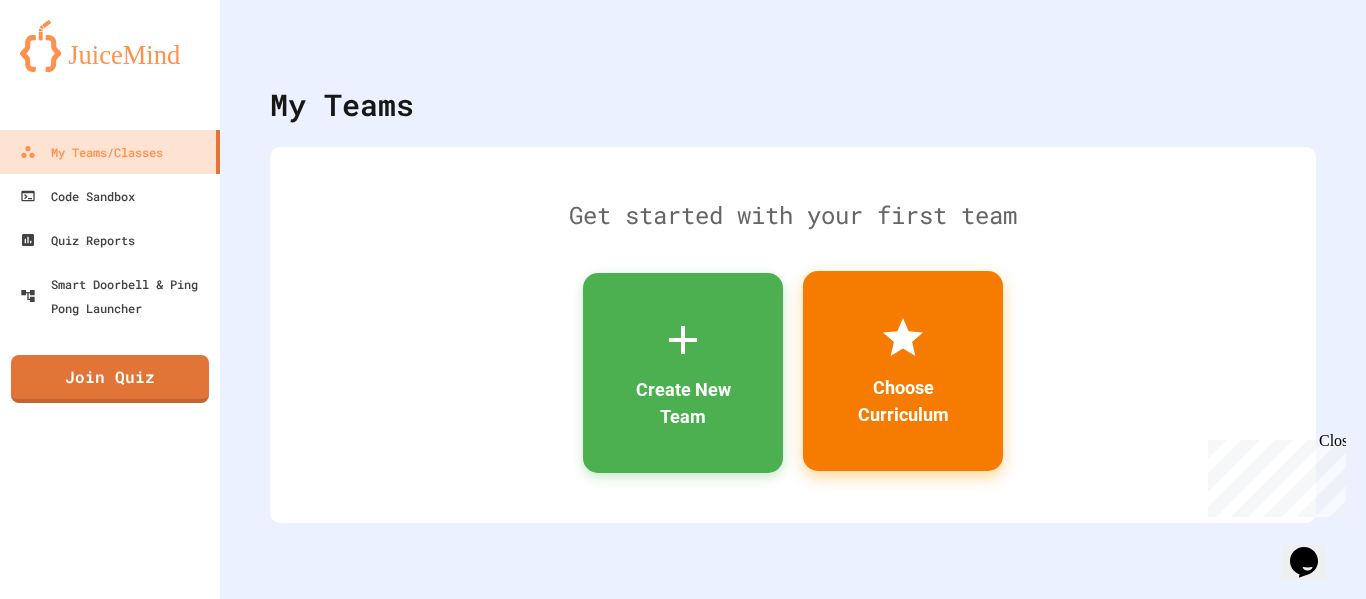 click 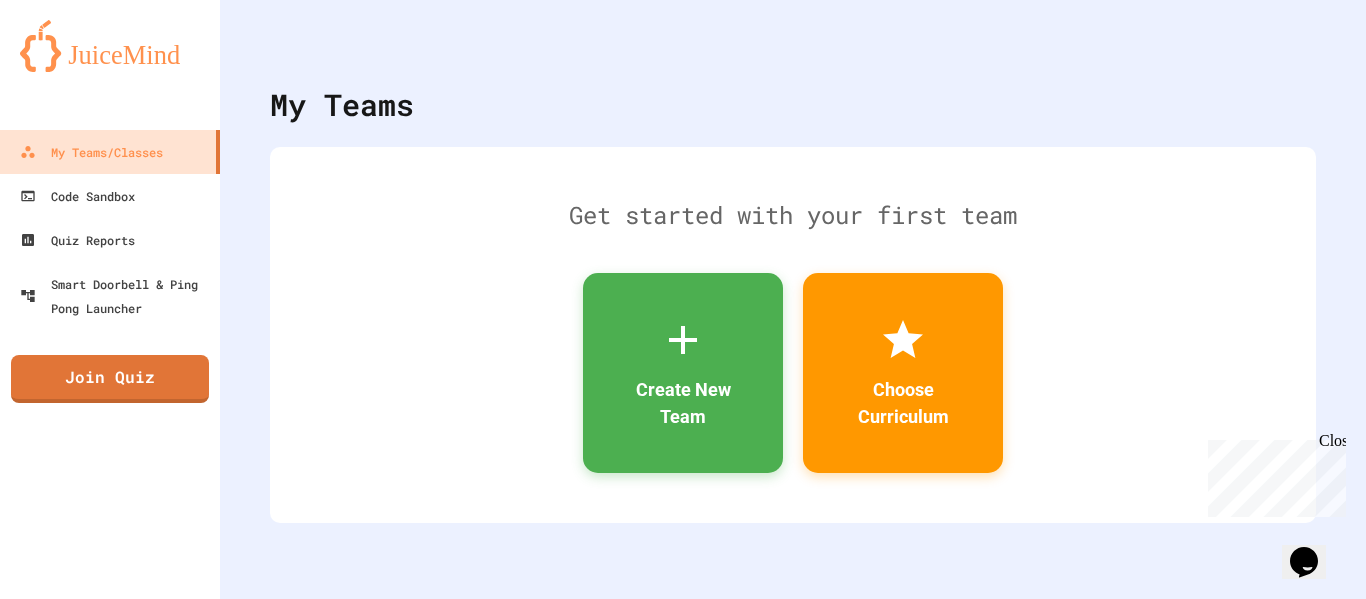 scroll, scrollTop: 255, scrollLeft: 0, axis: vertical 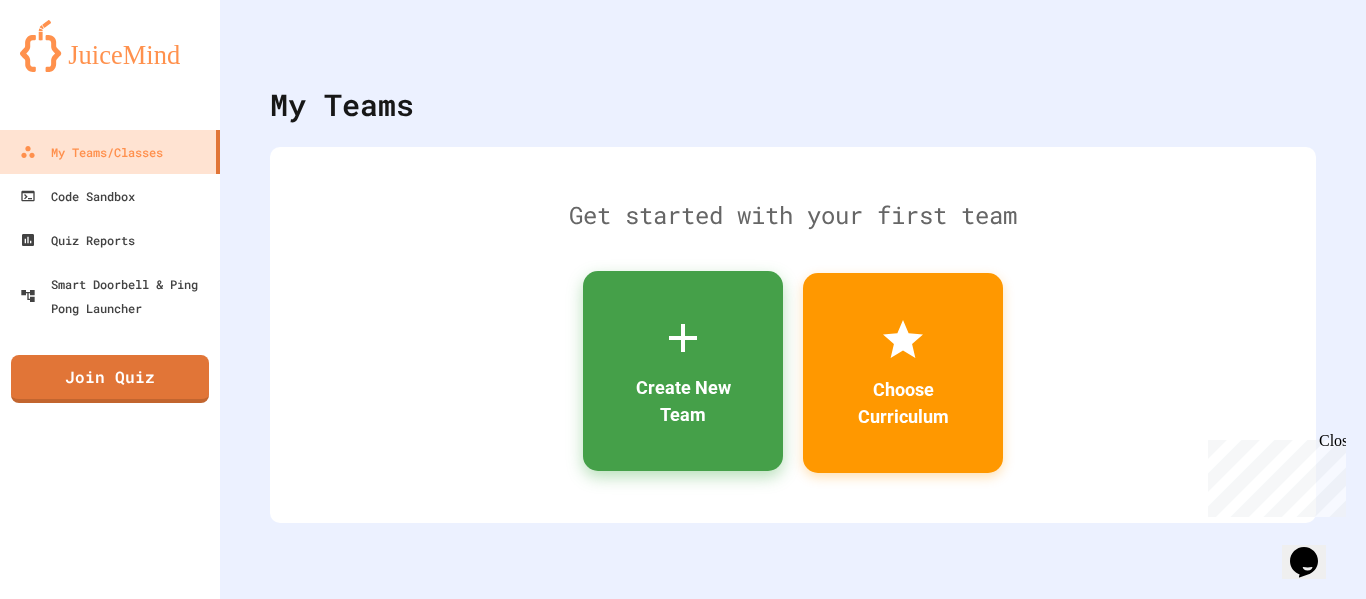 click on "Create New Team" at bounding box center [683, 371] 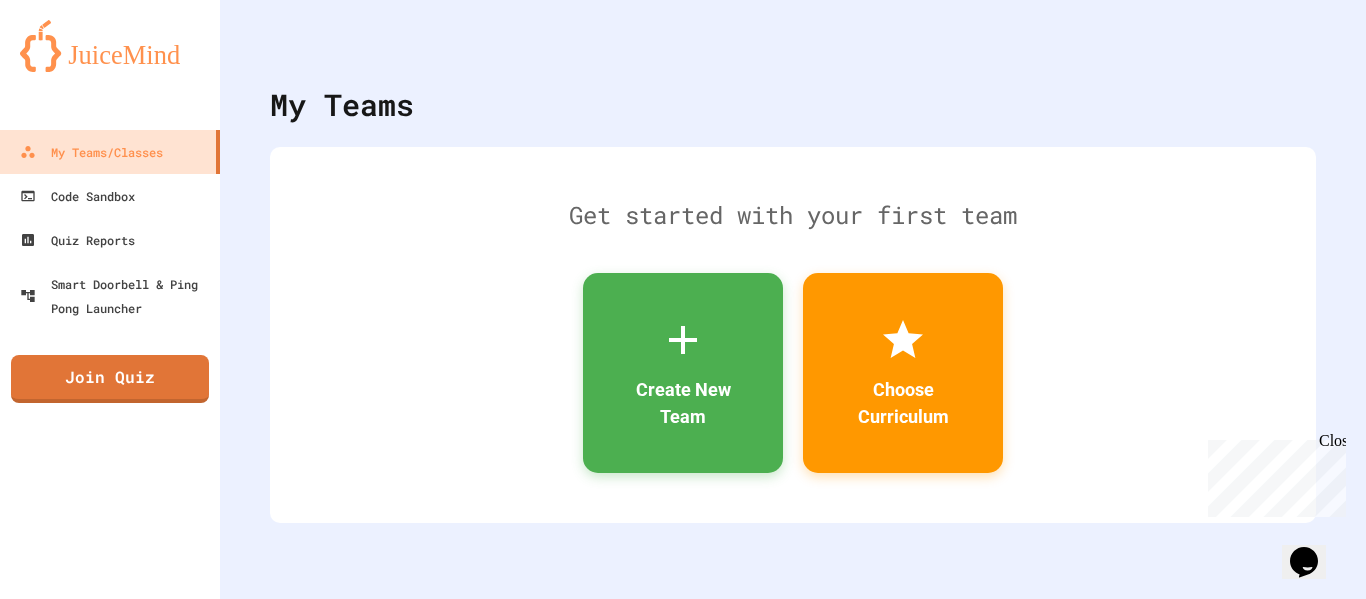 click 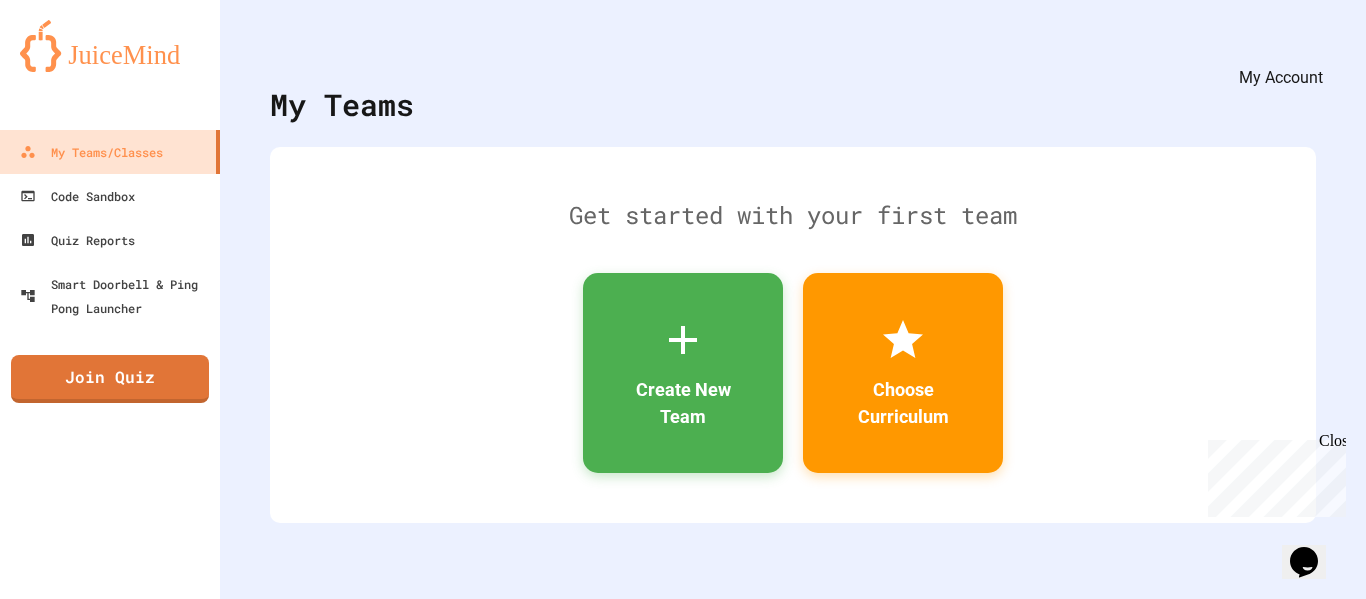 click 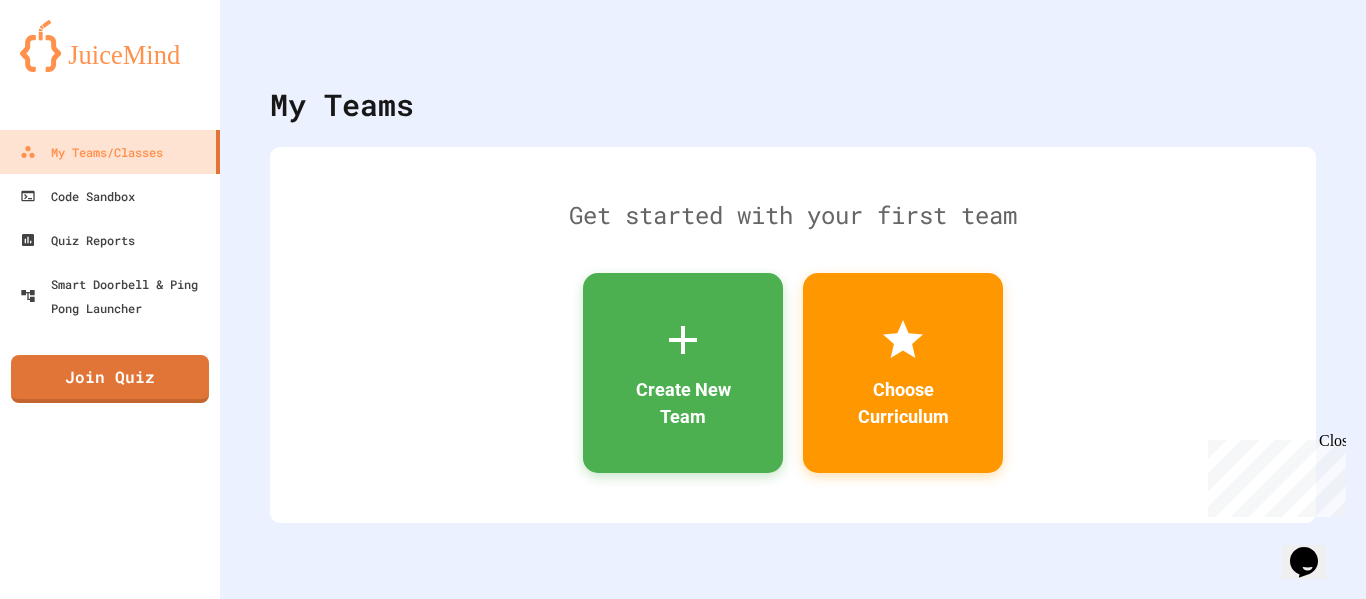 click on "Settings" at bounding box center [693, 2271] 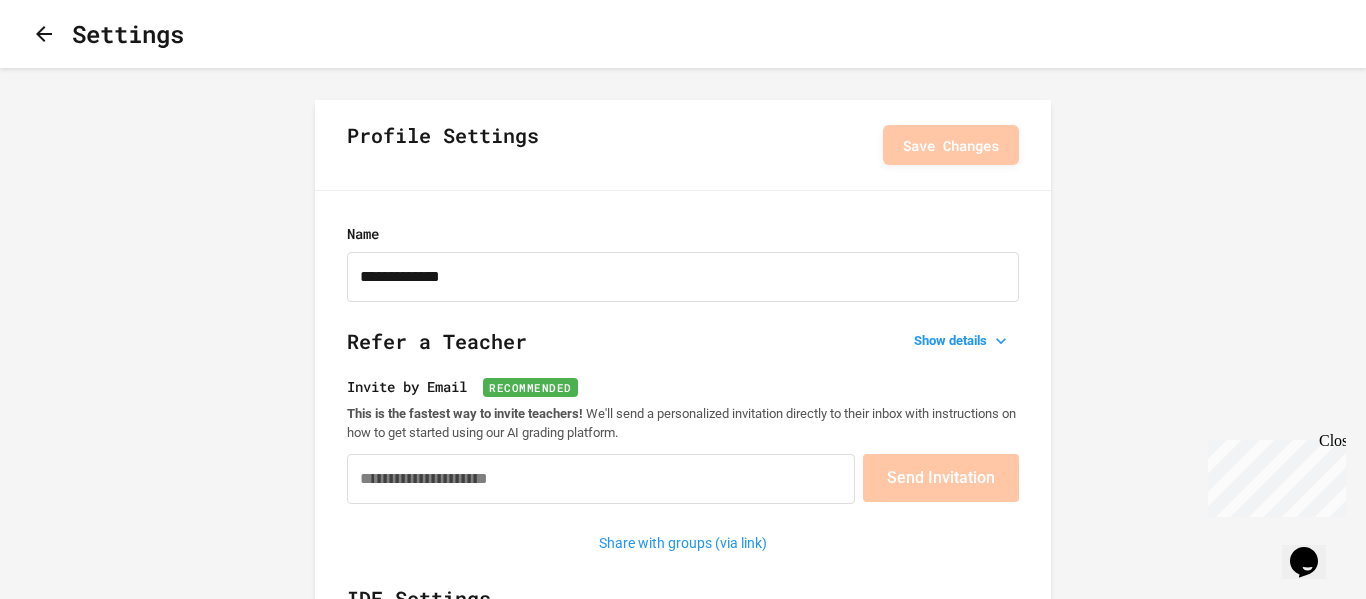 type on "**********" 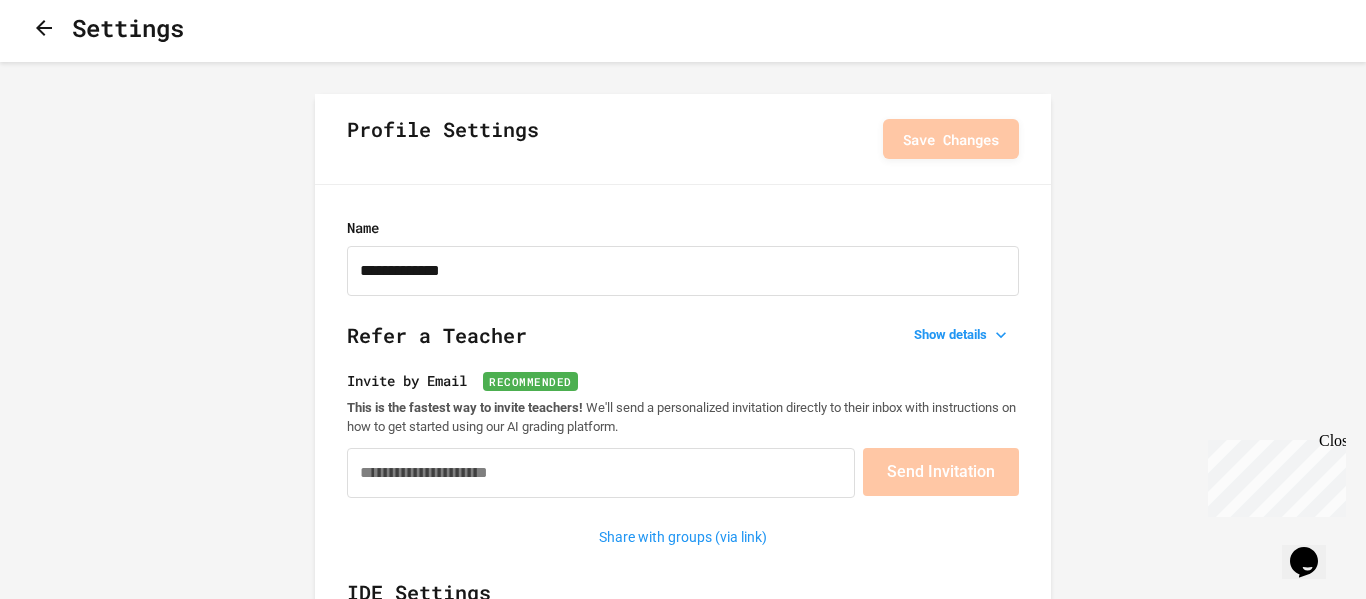 scroll, scrollTop: 0, scrollLeft: 0, axis: both 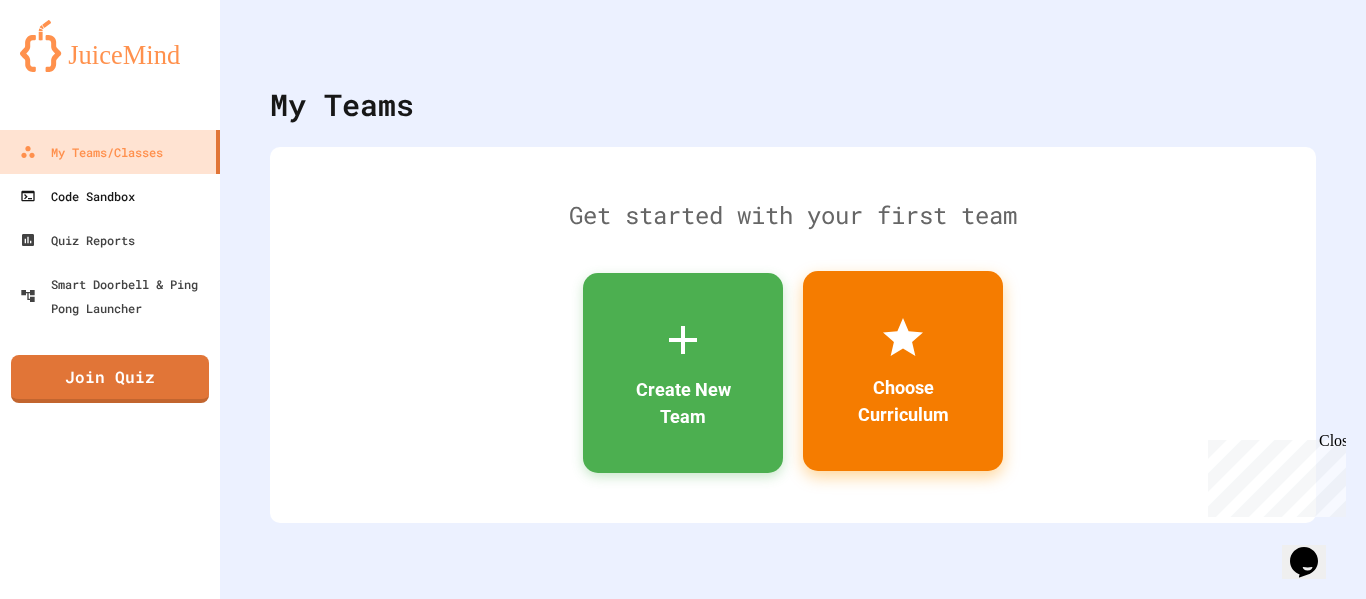 click on "Code Sandbox" at bounding box center [77, 196] 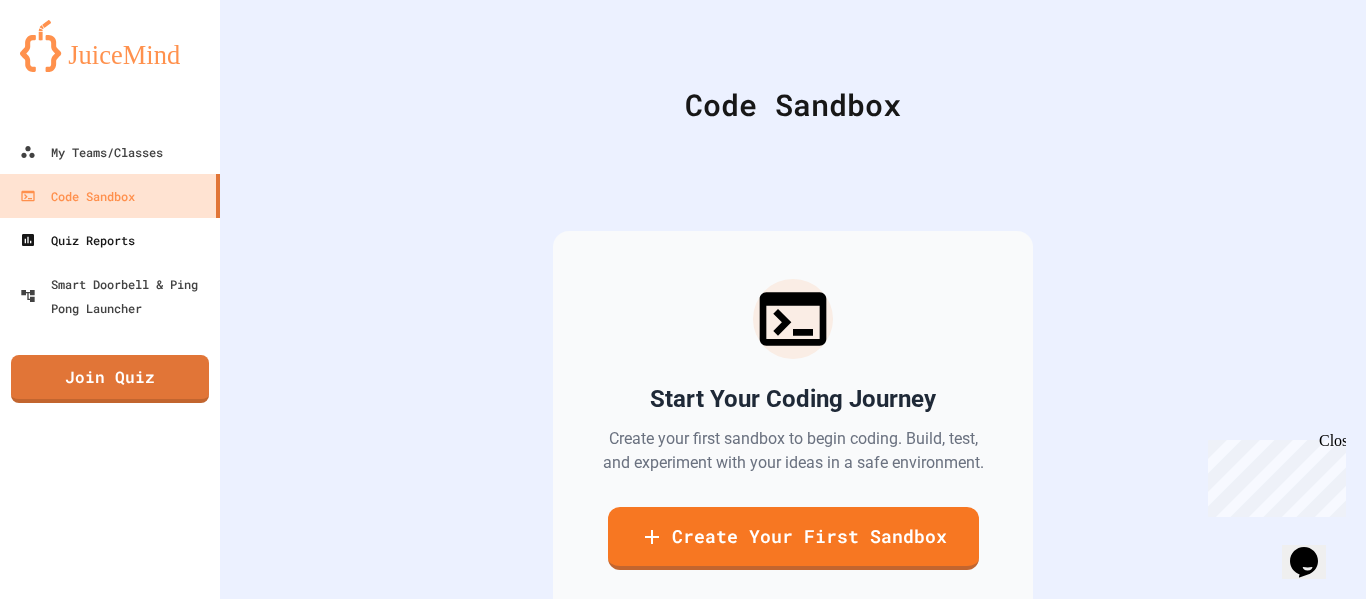click on "Quiz Reports" at bounding box center [77, 240] 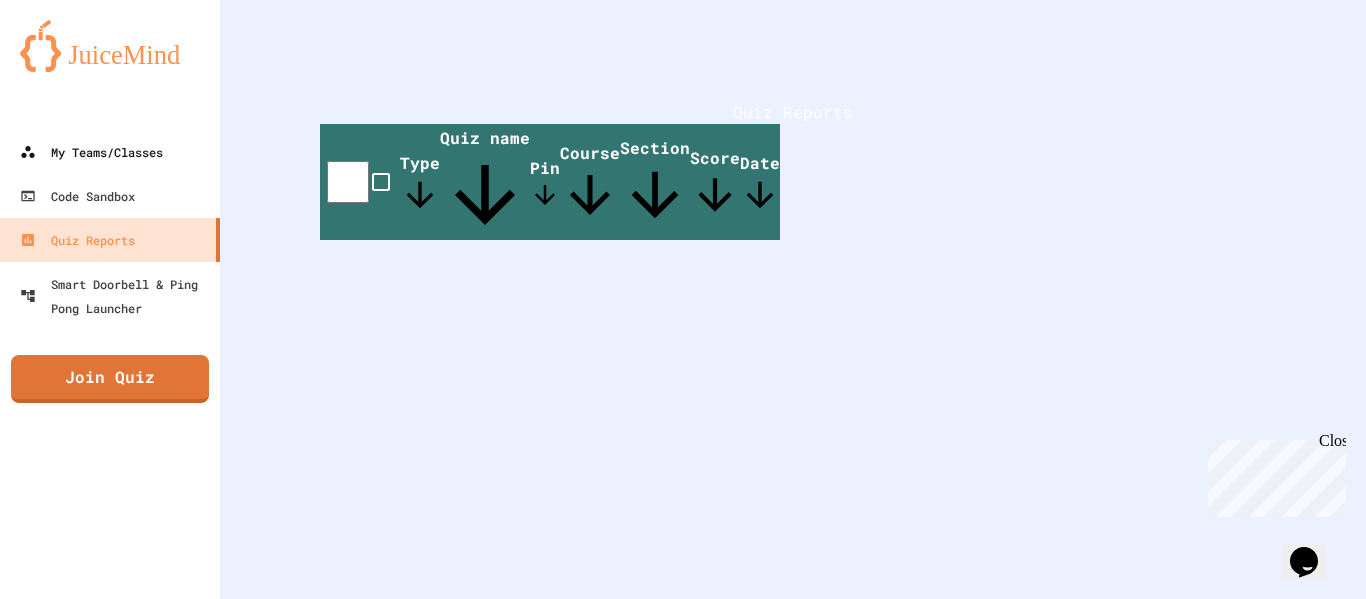 click on "My Teams/Classes" at bounding box center [110, 152] 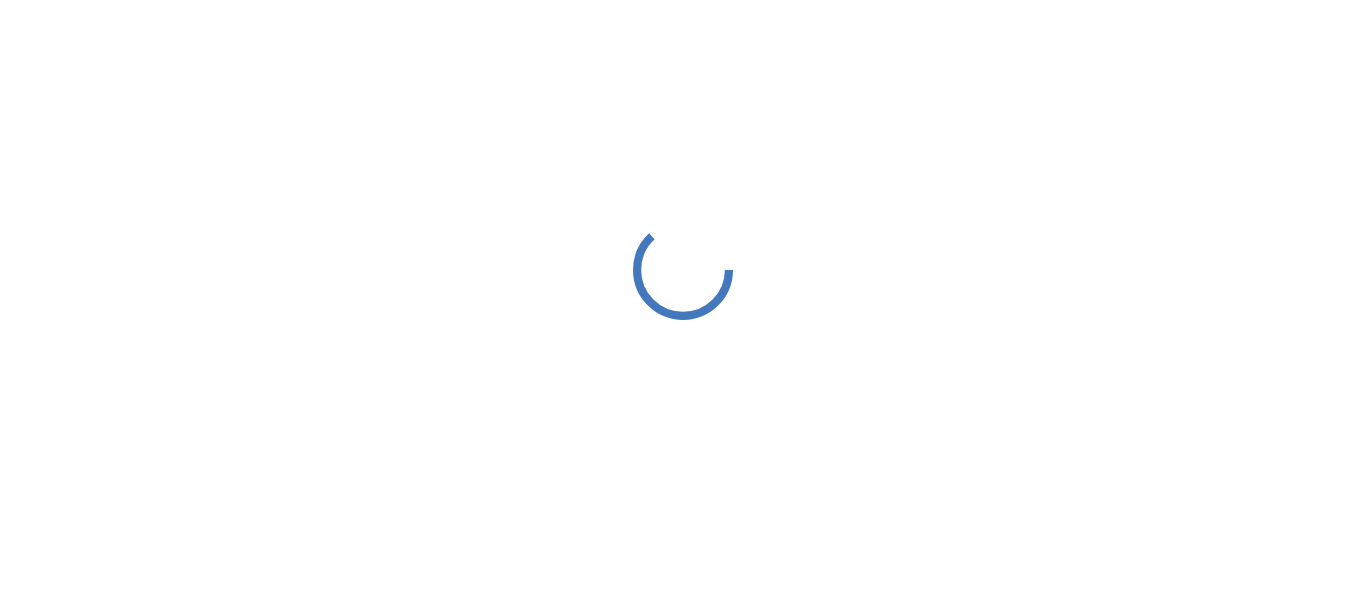 scroll, scrollTop: 0, scrollLeft: 0, axis: both 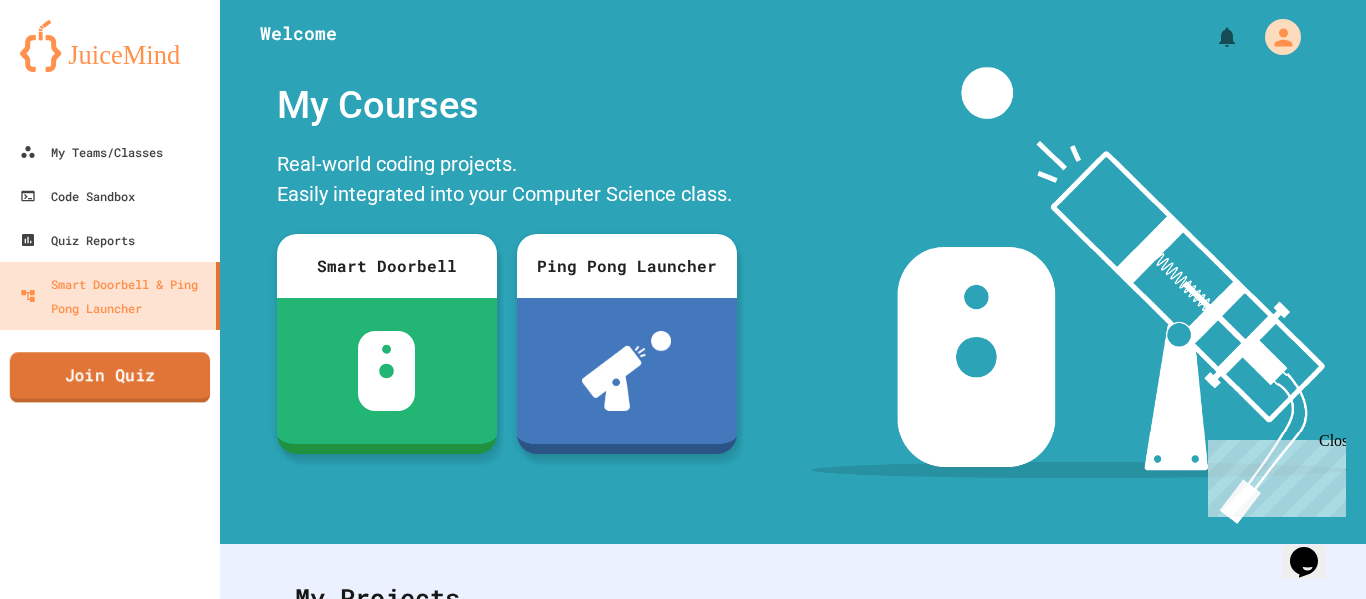 click on "Join Quiz" at bounding box center [110, 377] 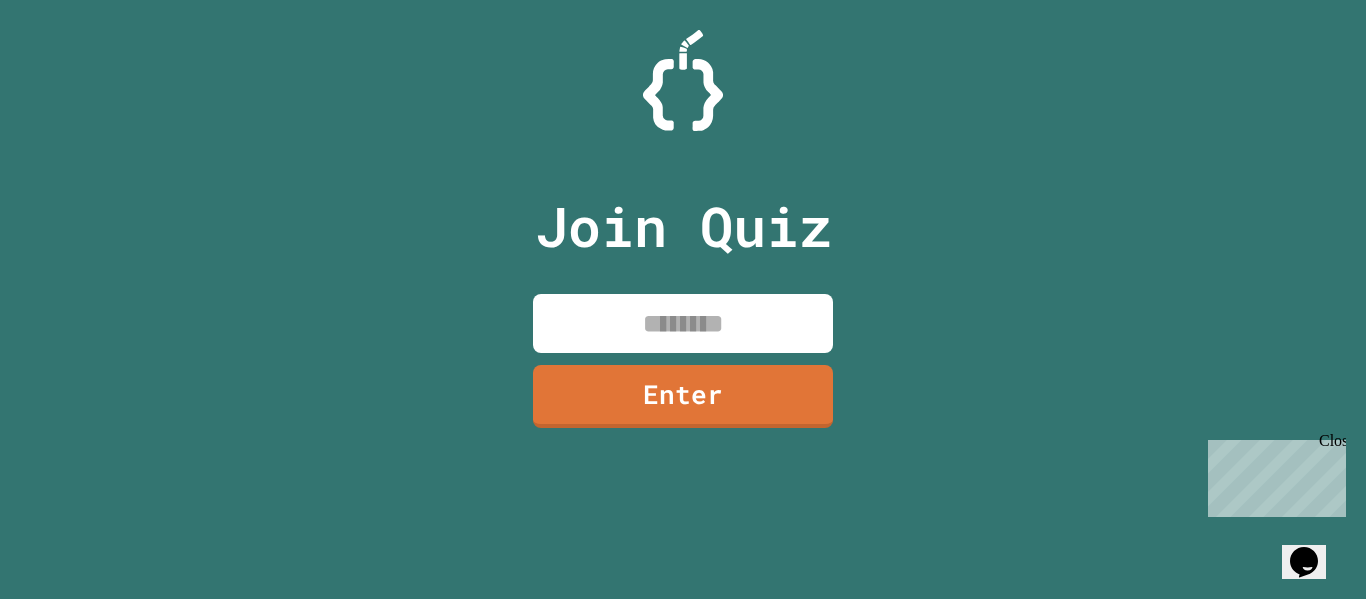 click on "Join Quiz Enter" at bounding box center (683, 299) 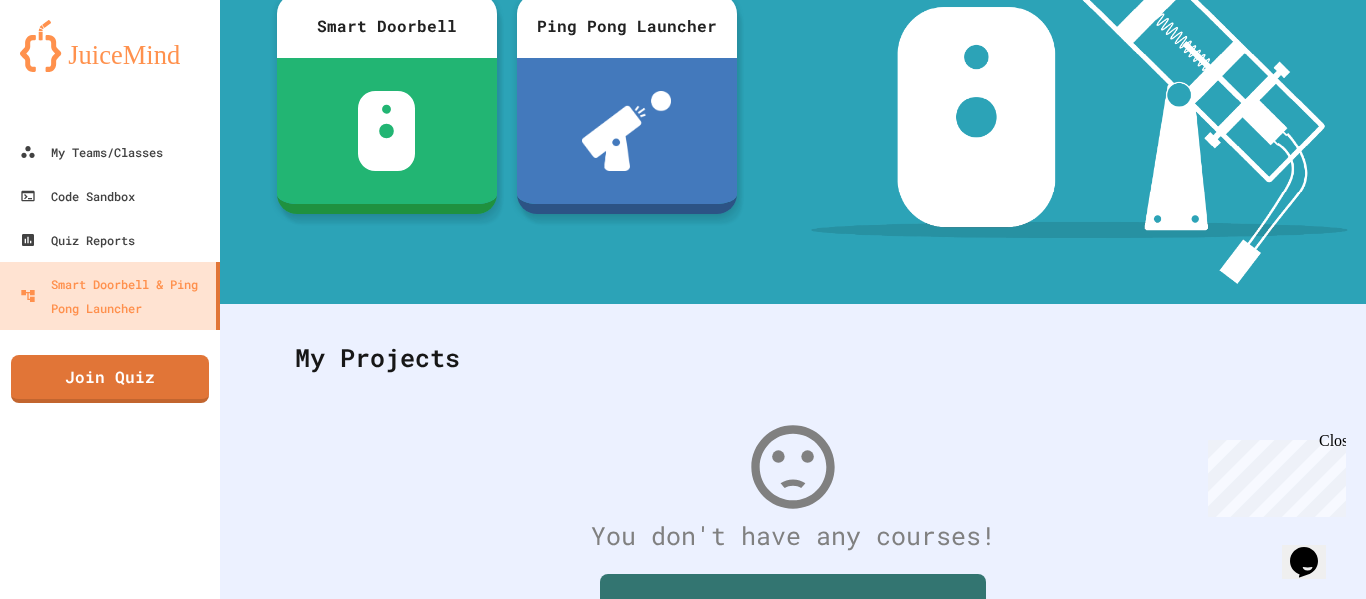 scroll, scrollTop: 389, scrollLeft: 0, axis: vertical 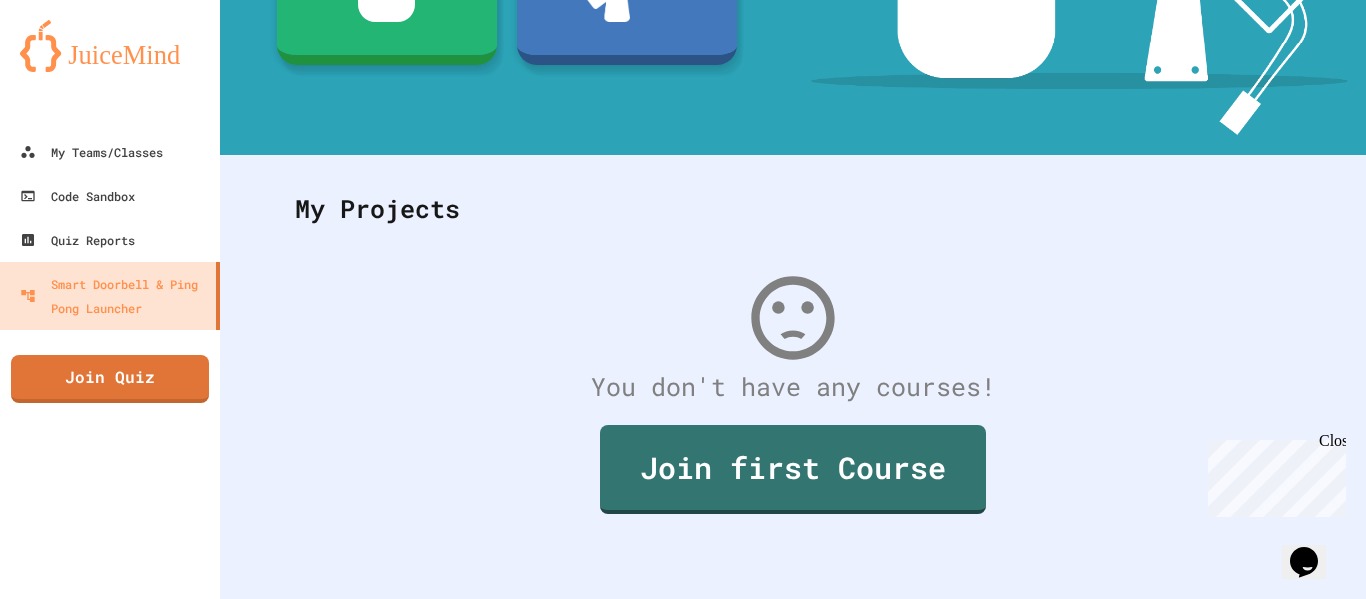 click on "Join first Course" at bounding box center [793, 469] 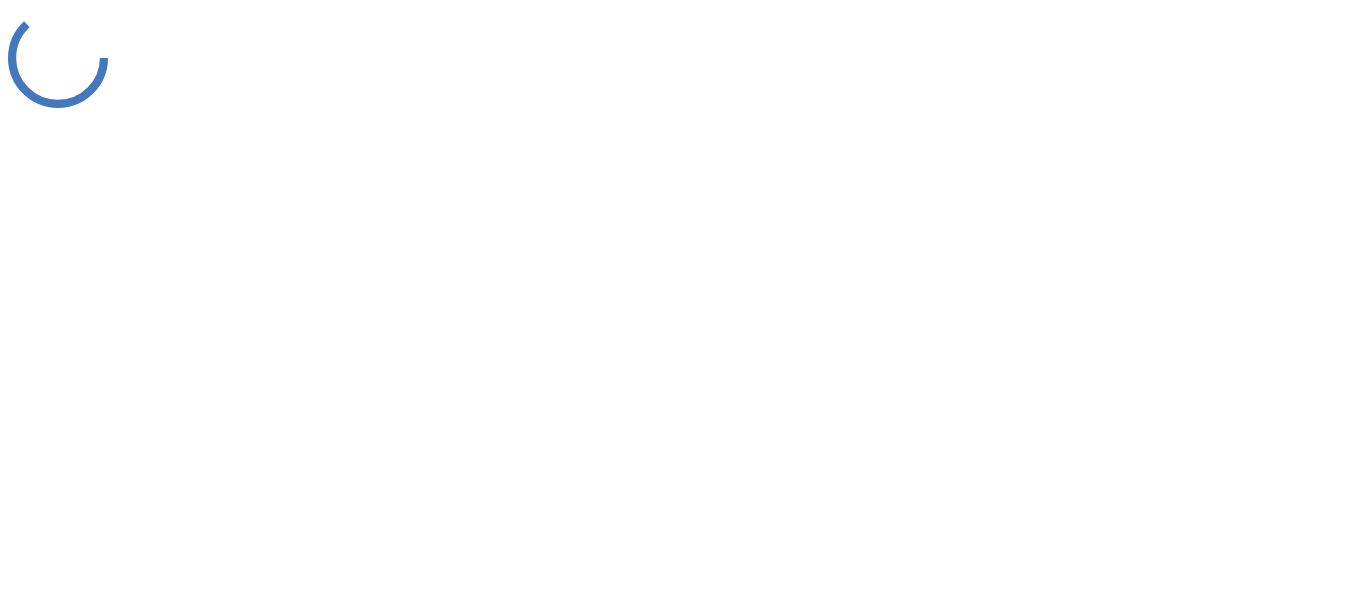 scroll, scrollTop: 0, scrollLeft: 0, axis: both 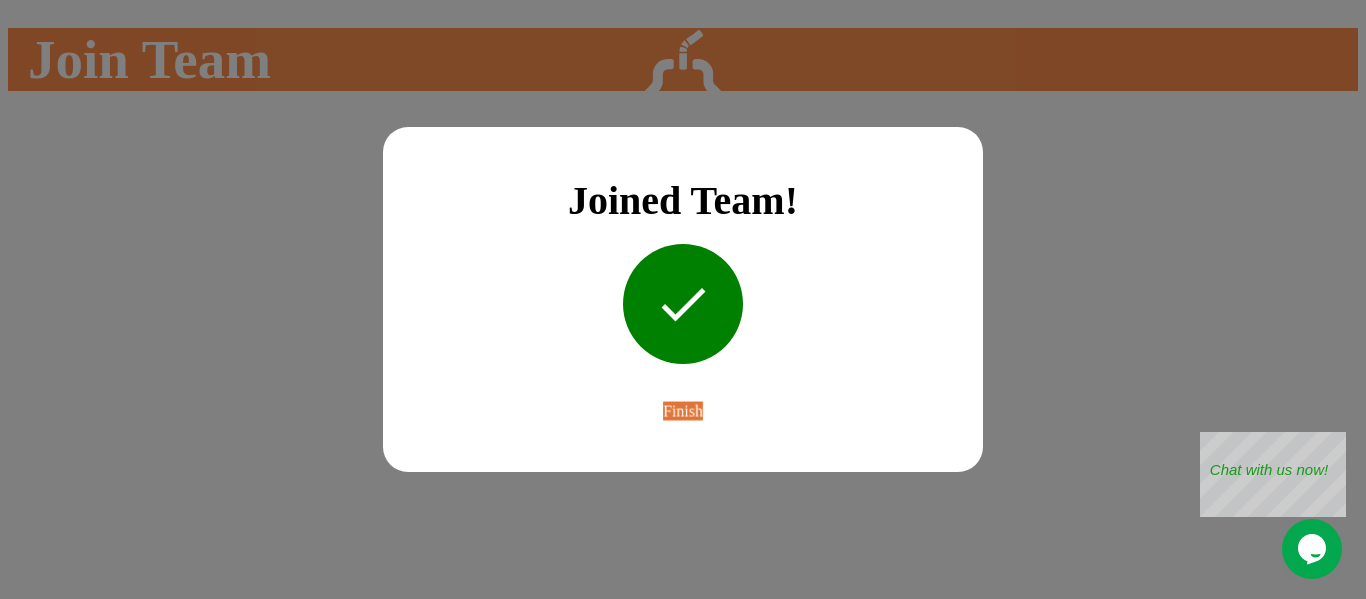 click on "Finish" at bounding box center [683, 411] 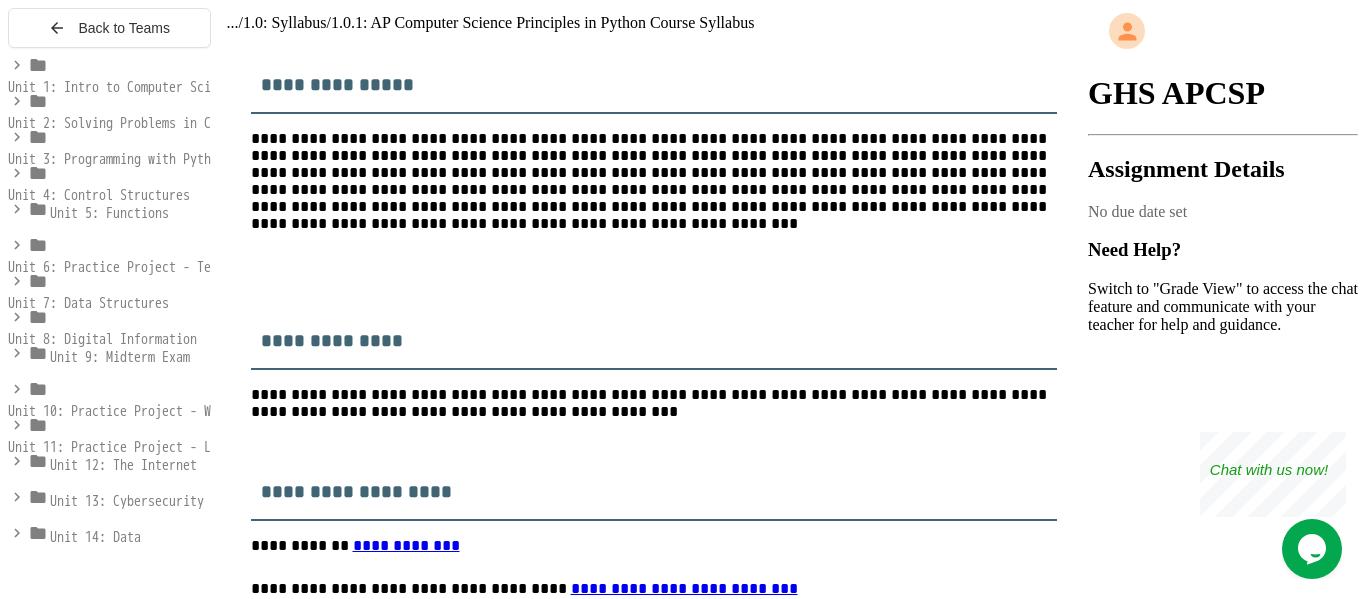 scroll, scrollTop: 0, scrollLeft: 0, axis: both 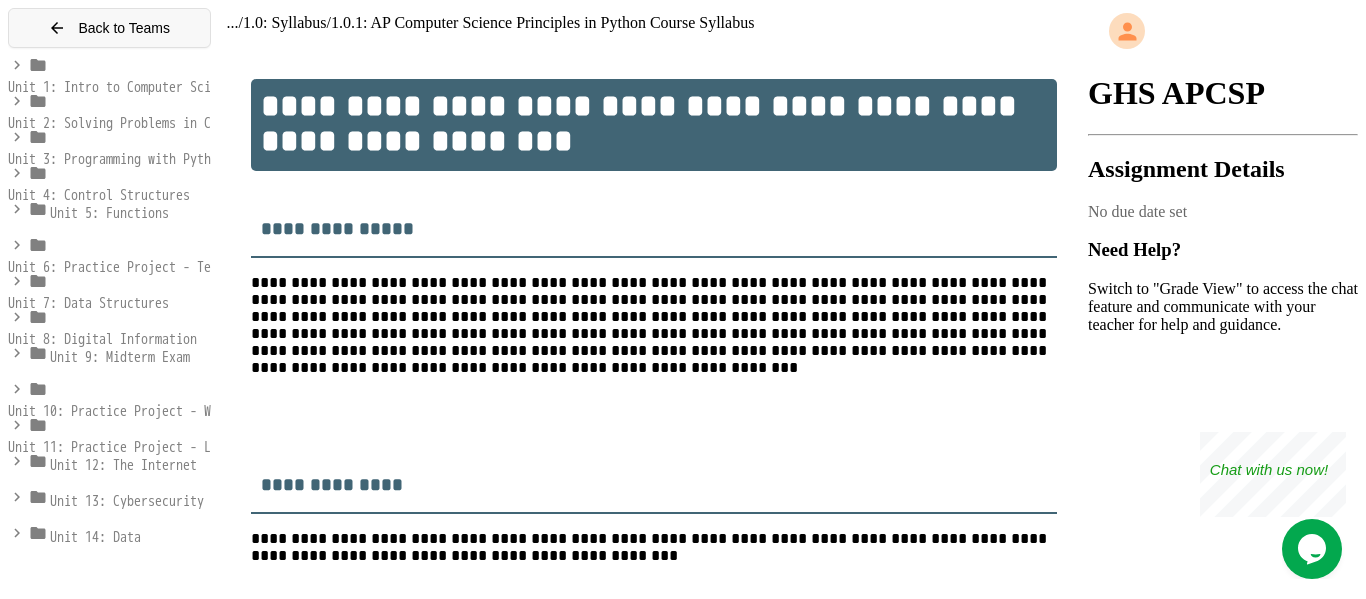 click on "Back to Teams" at bounding box center [109, 28] 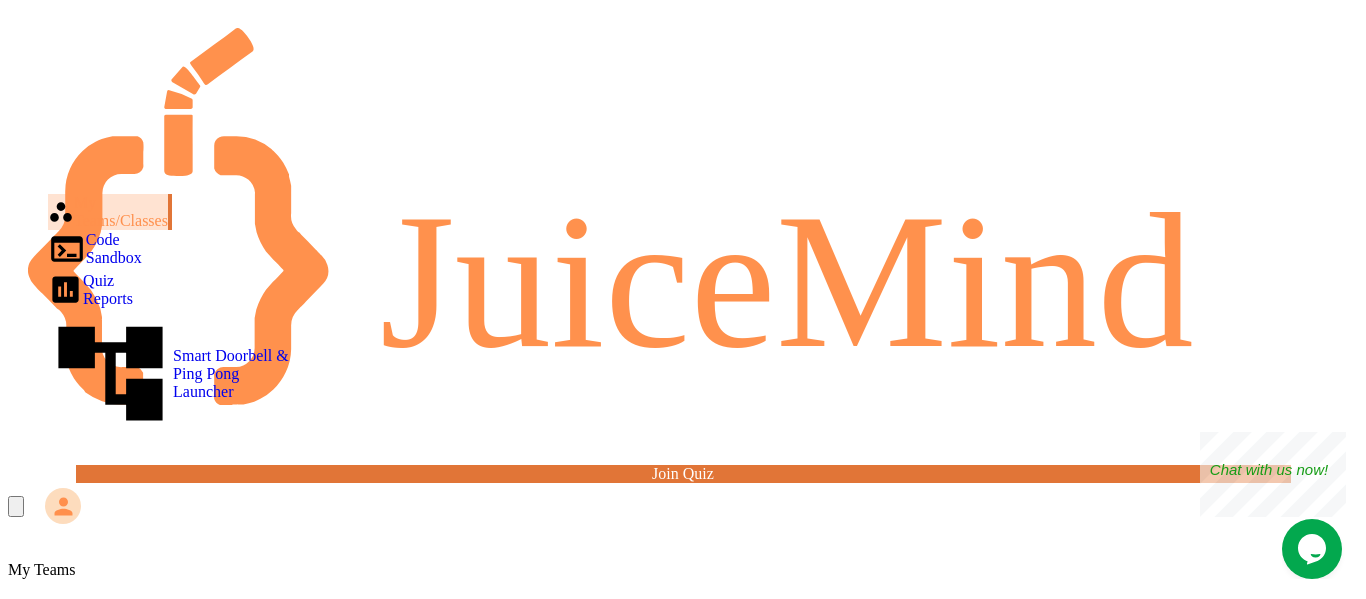 click on "GHS APCSP" at bounding box center (683, 602) 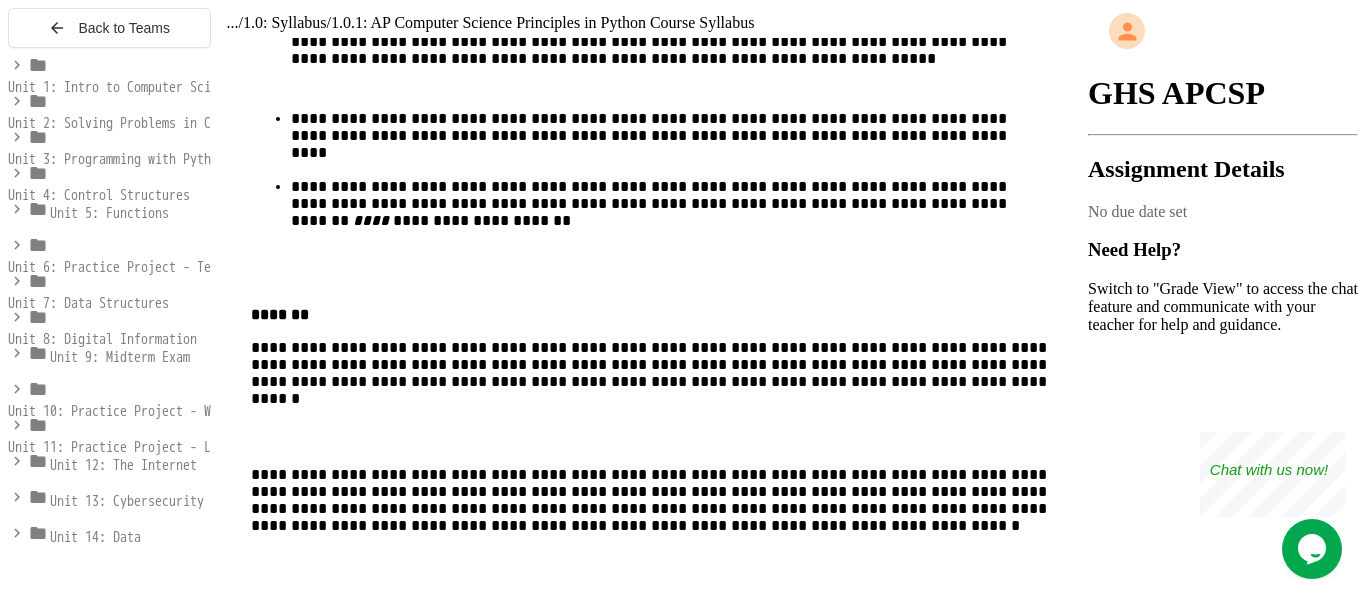scroll, scrollTop: 5671, scrollLeft: 0, axis: vertical 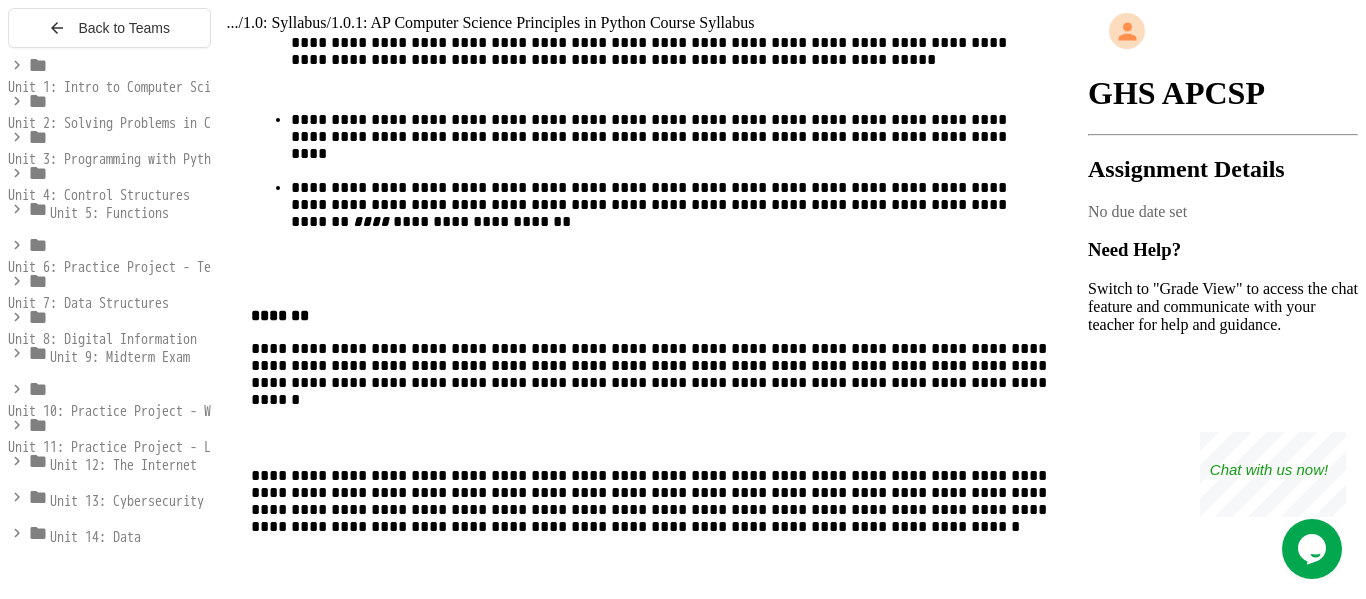 click 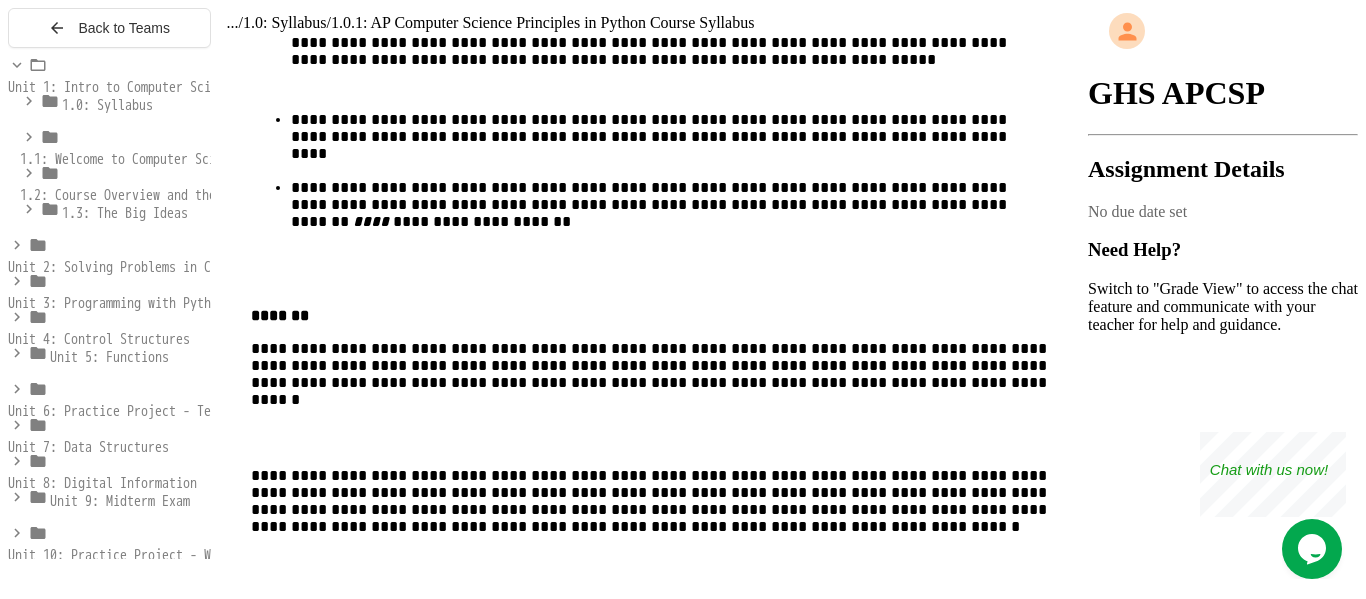click 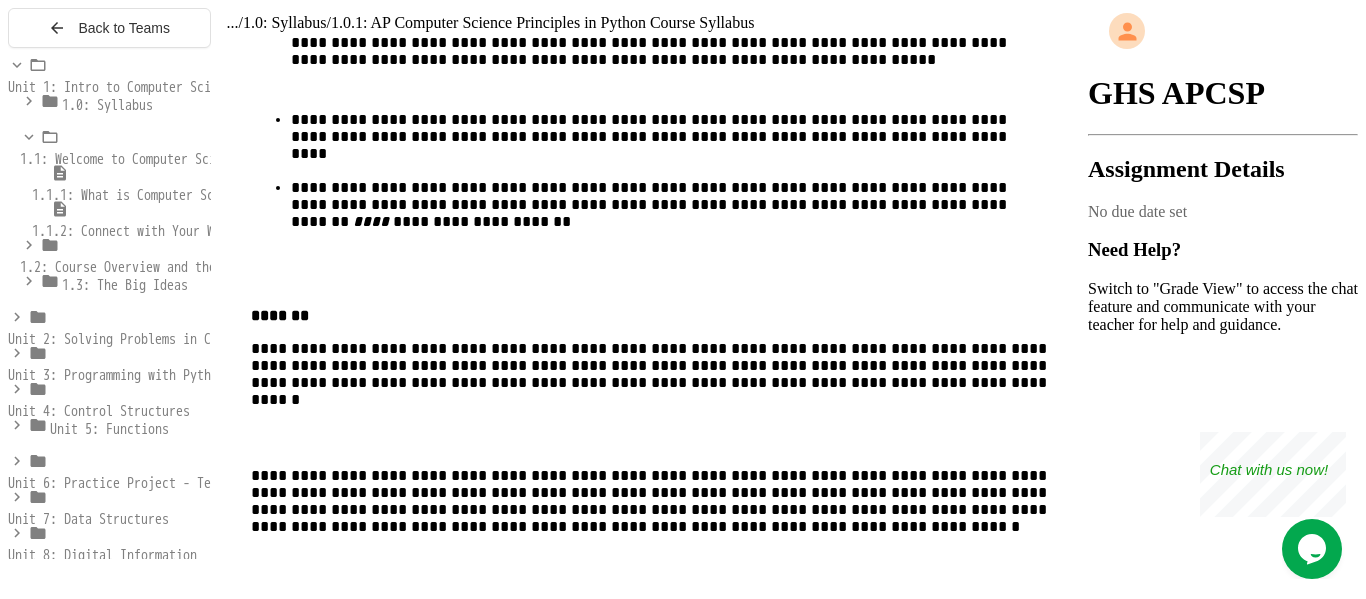 click on "1.1: Welcome to Computer Science" at bounding box center (132, 159) 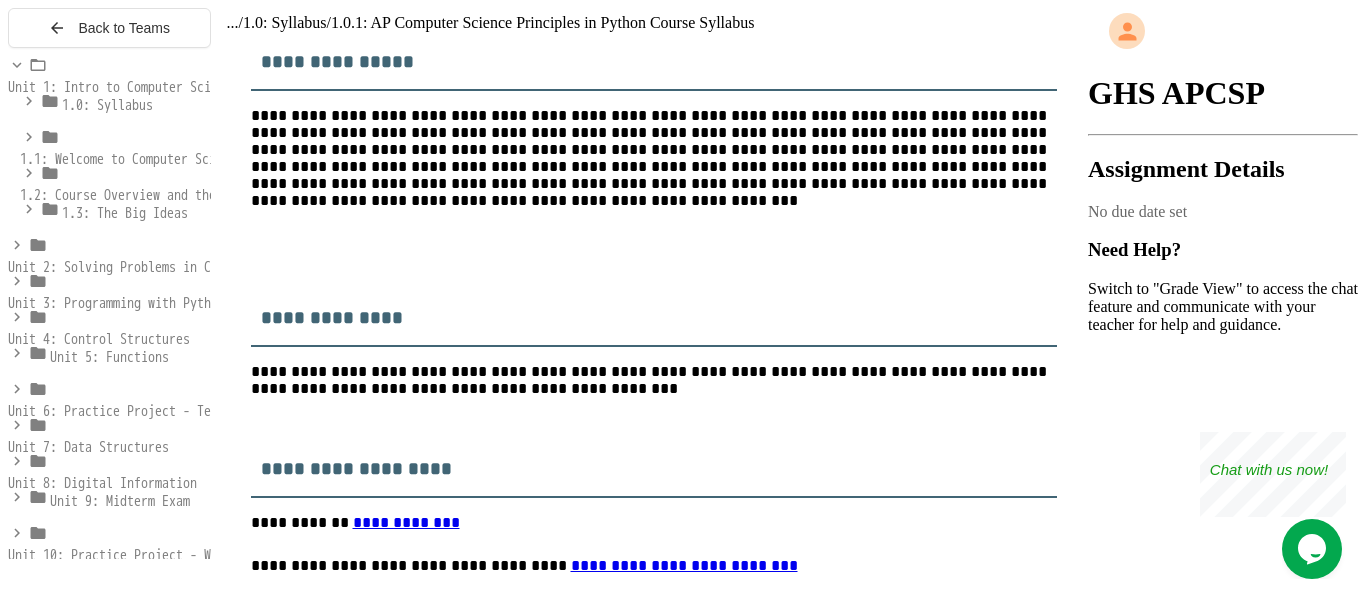 scroll, scrollTop: 0, scrollLeft: 0, axis: both 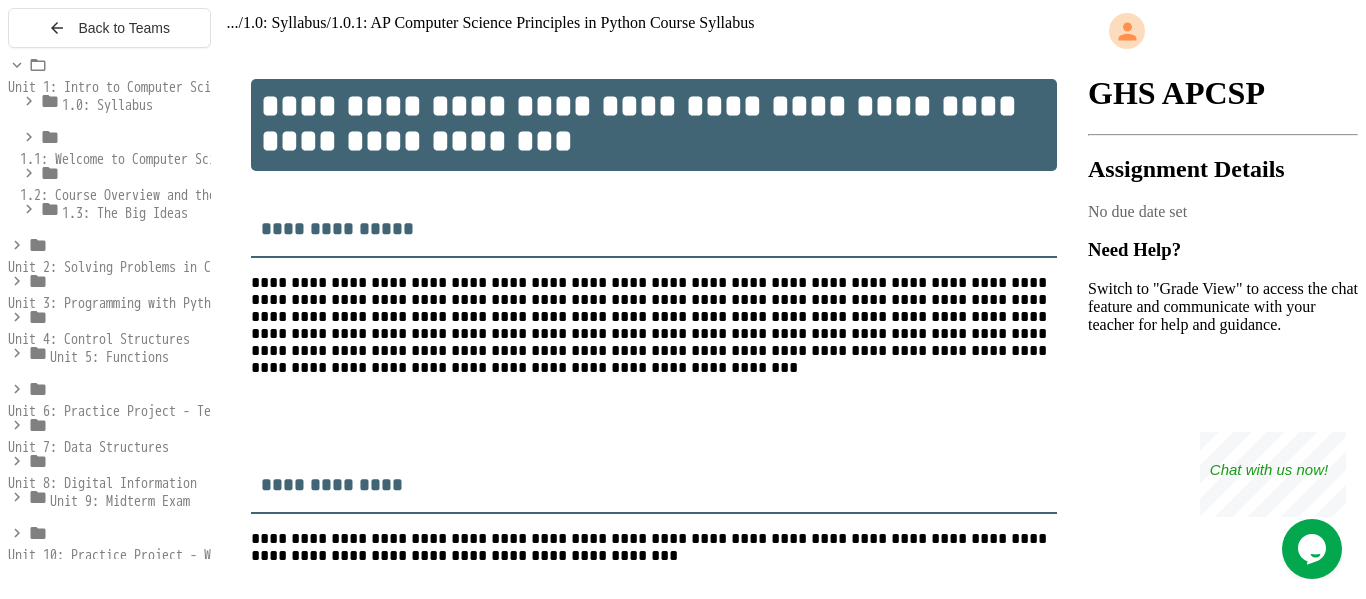 click 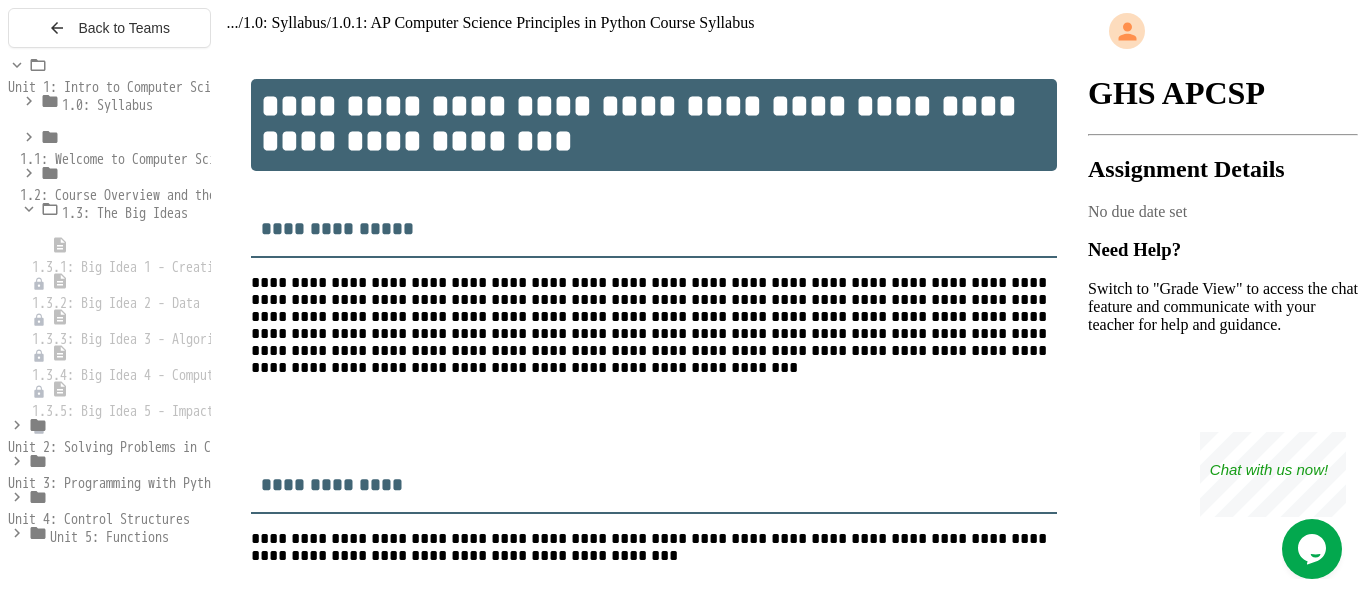 click 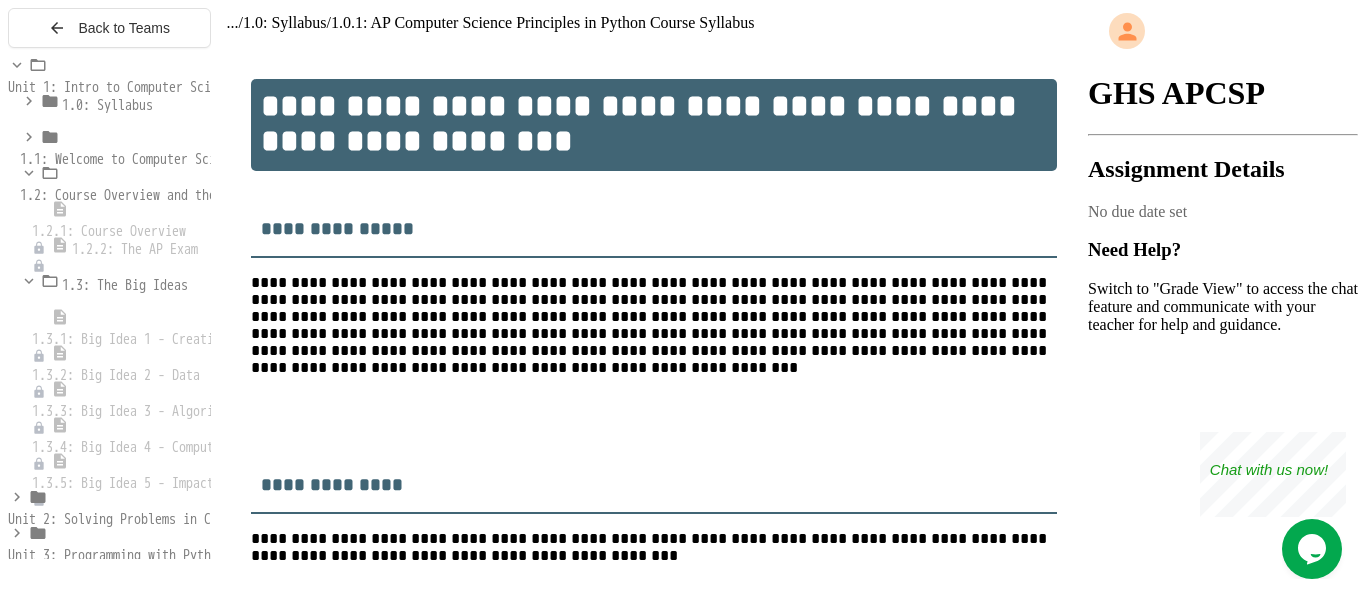 click 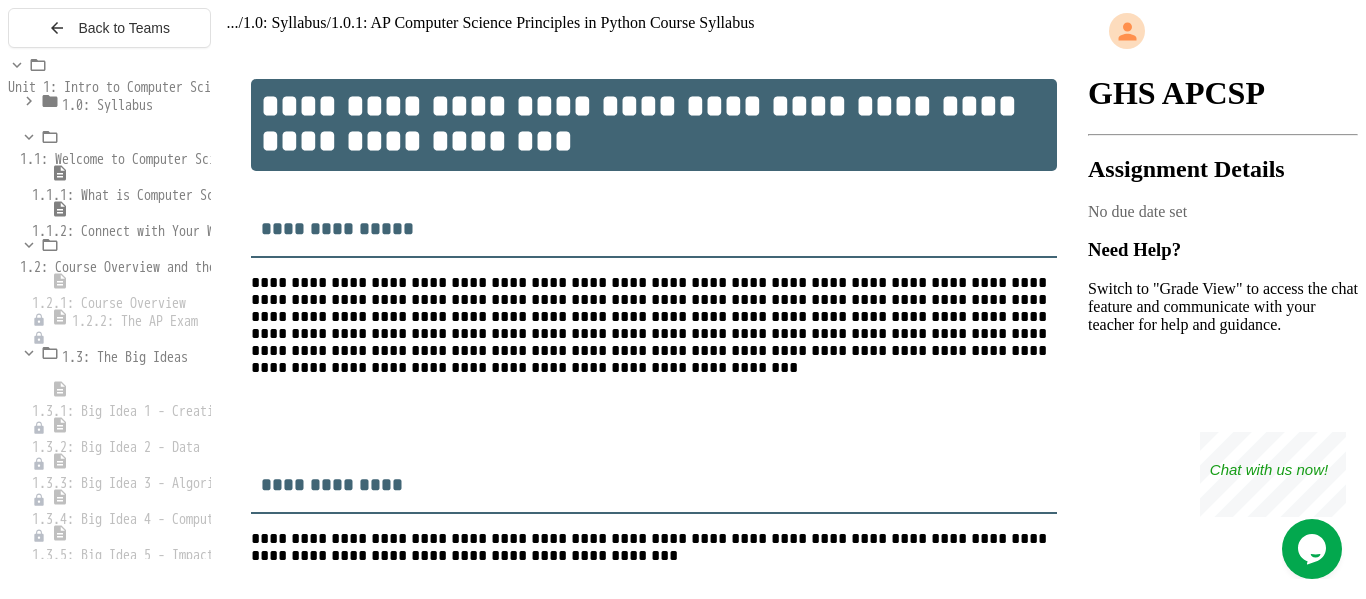 click on "1.1.1: What is Computer Science?" at bounding box center [144, 195] 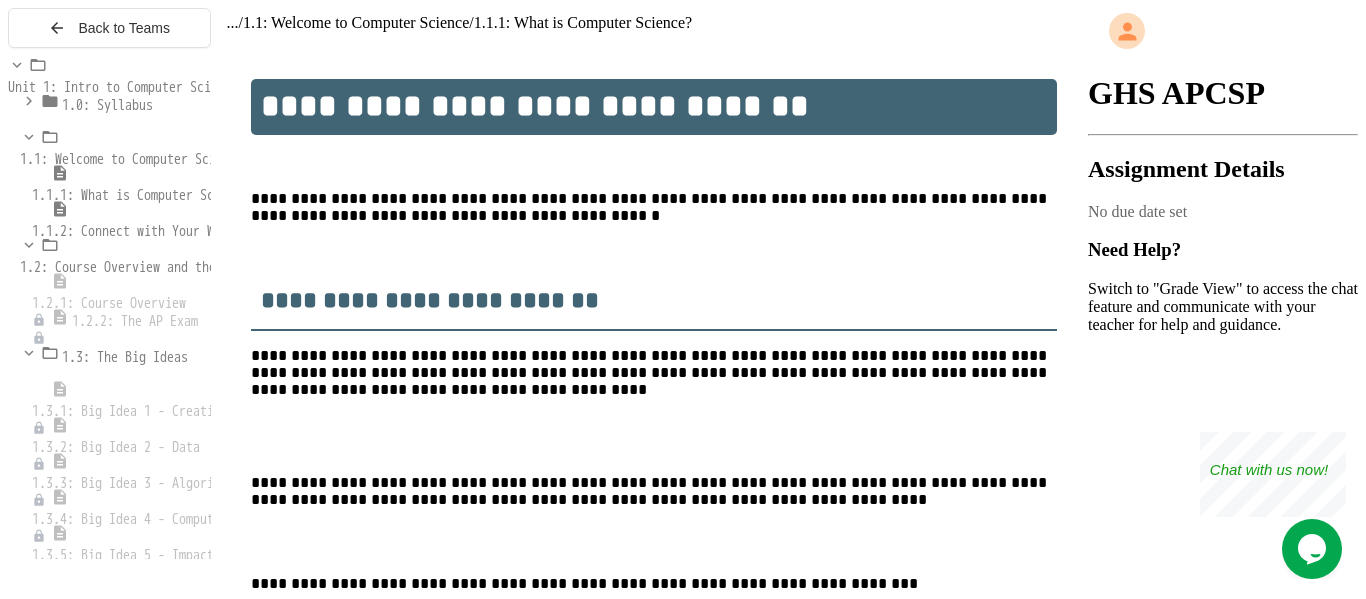 scroll, scrollTop: 3248, scrollLeft: 0, axis: vertical 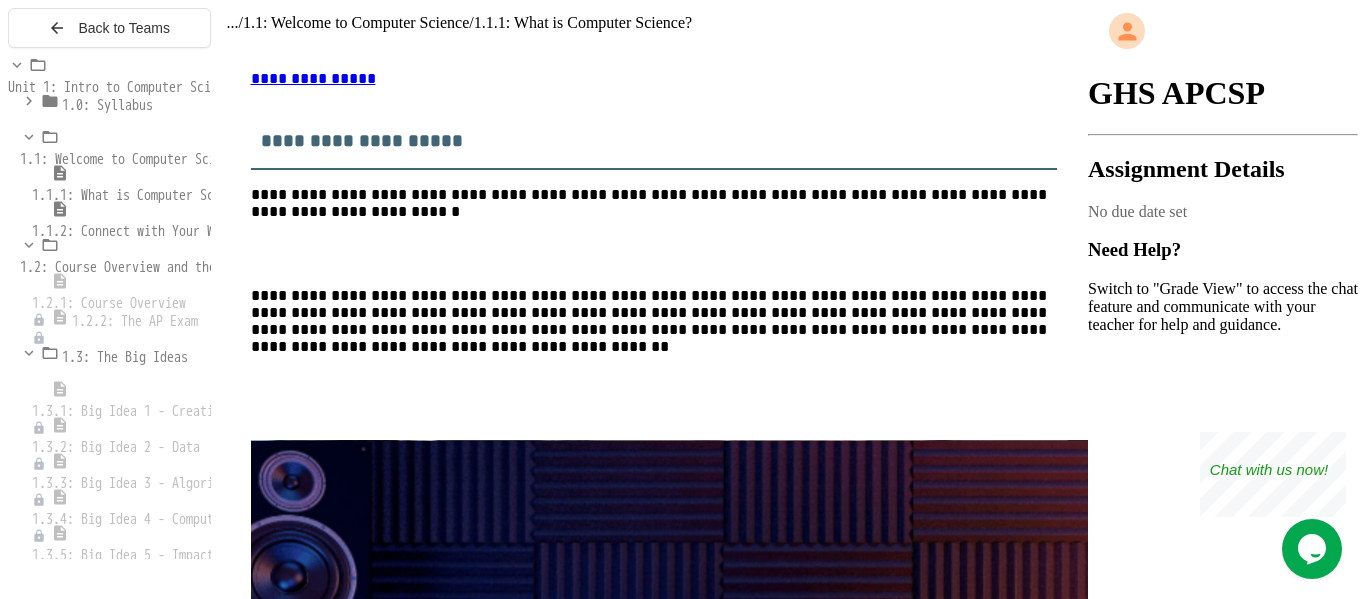 click 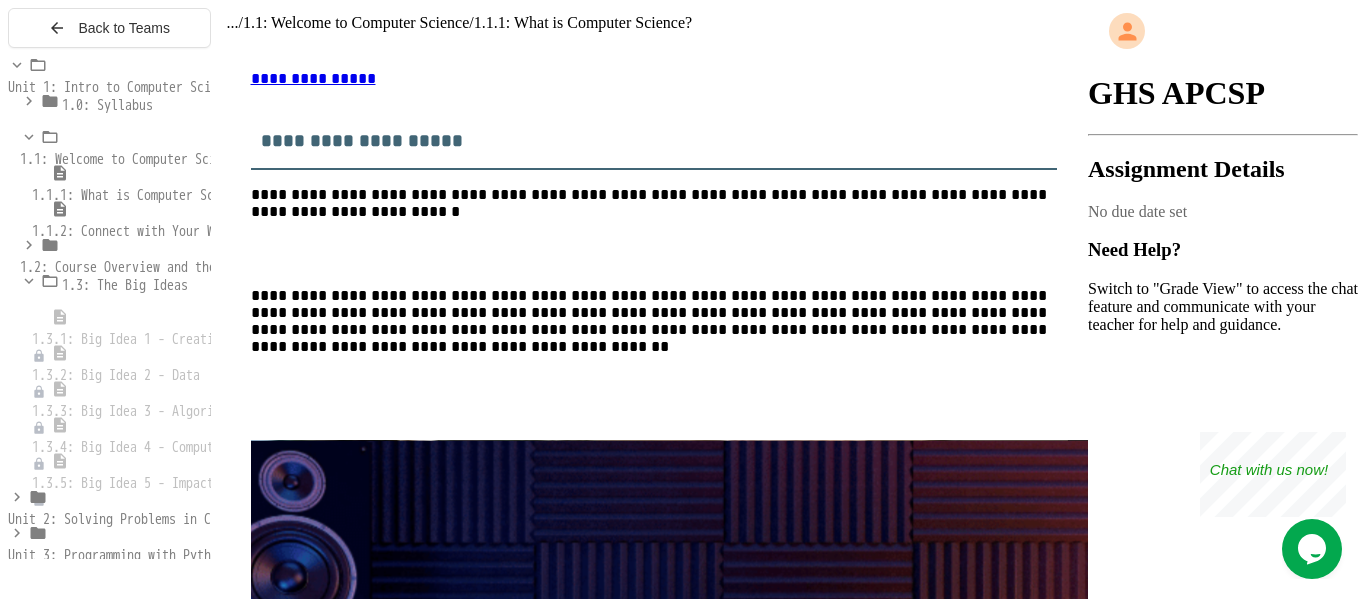click 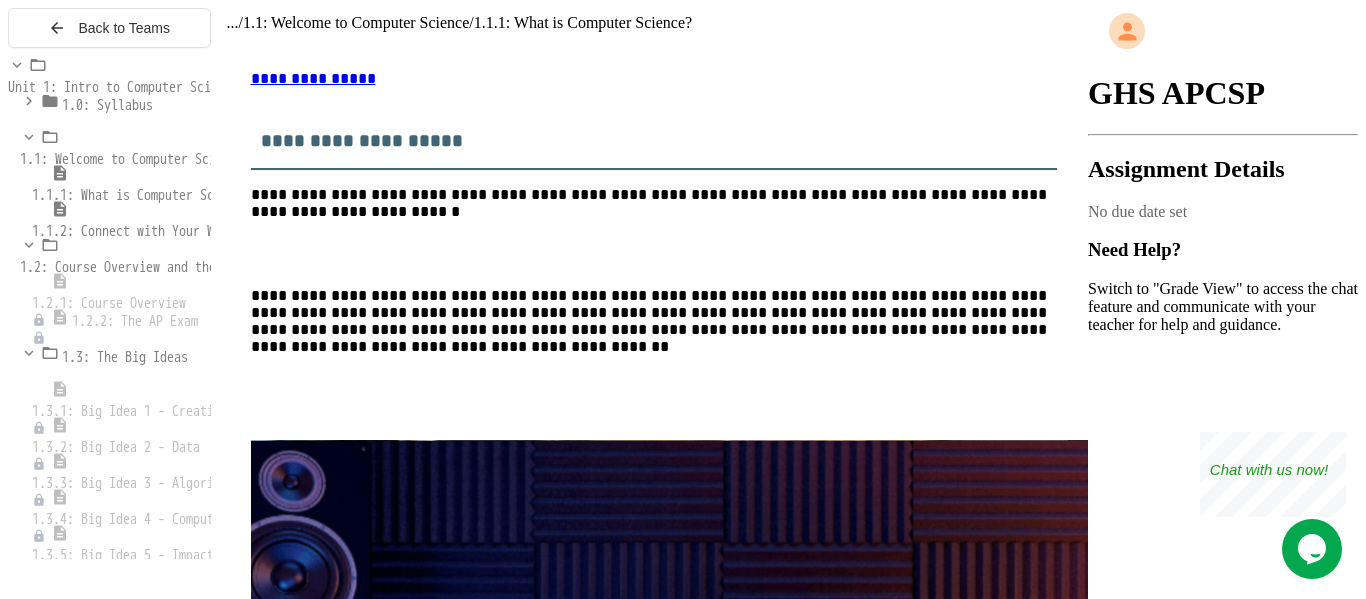 click 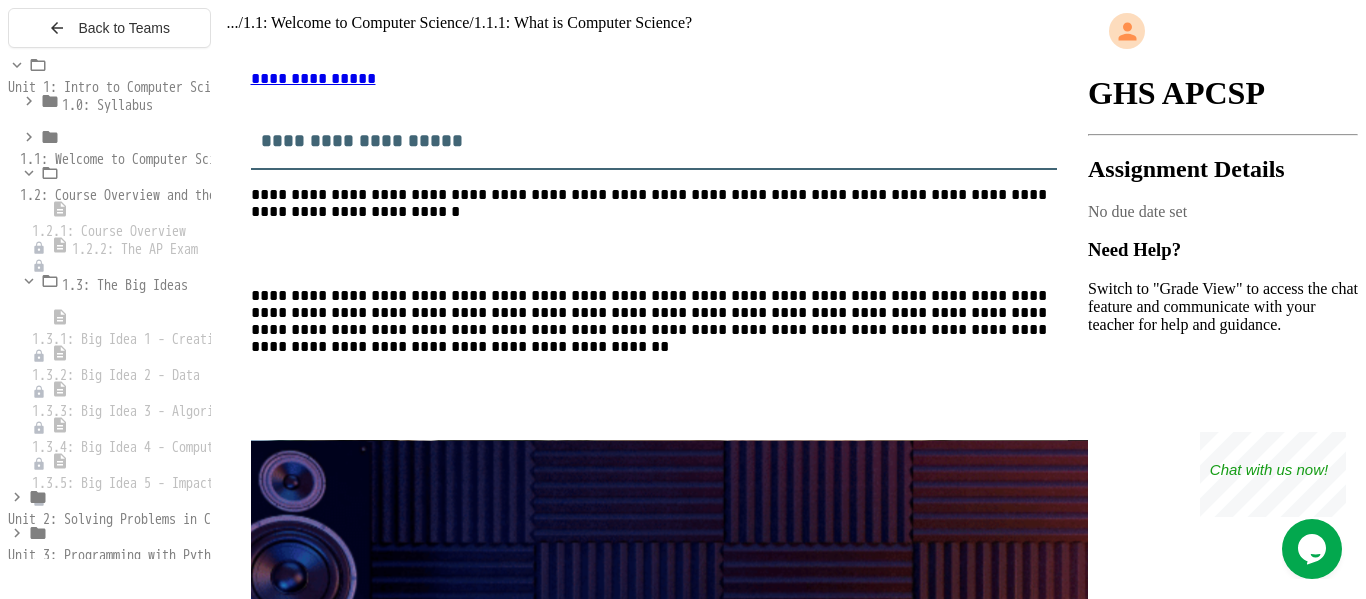 click 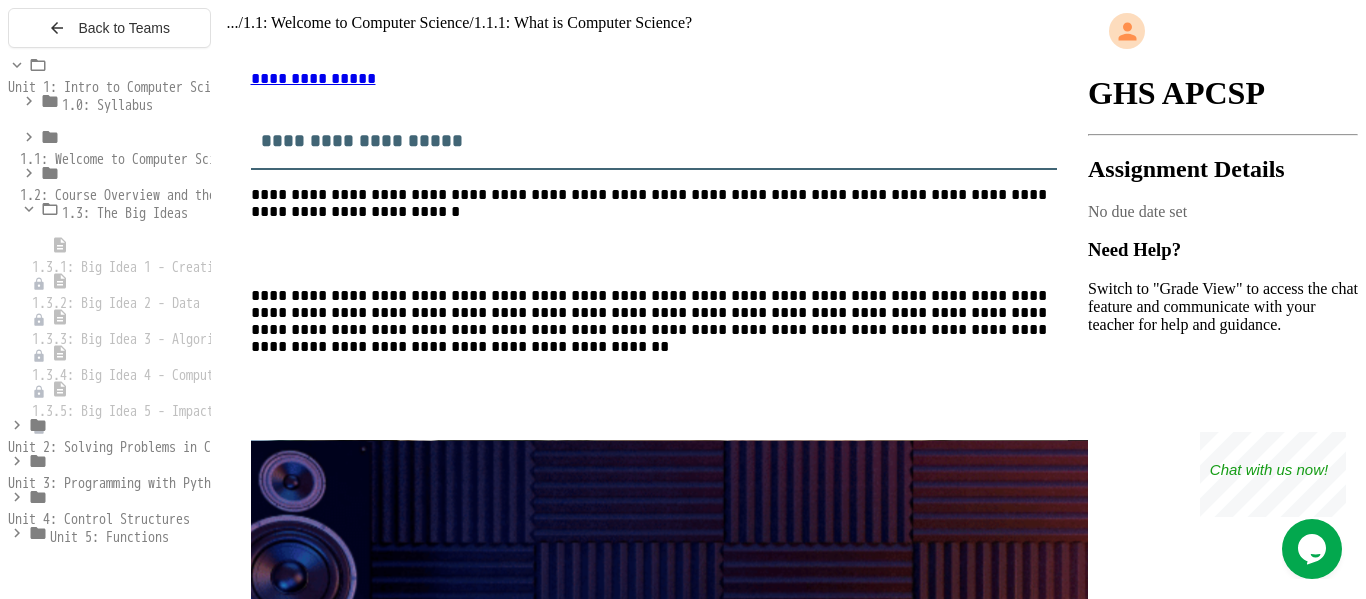 click 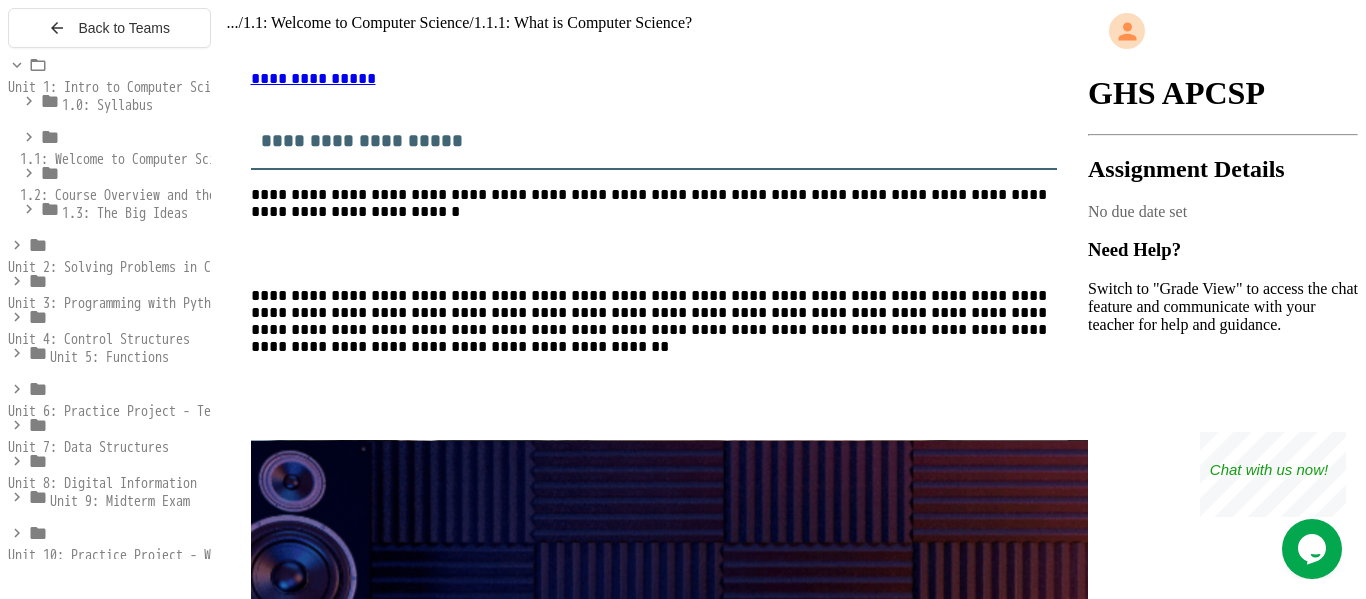 click 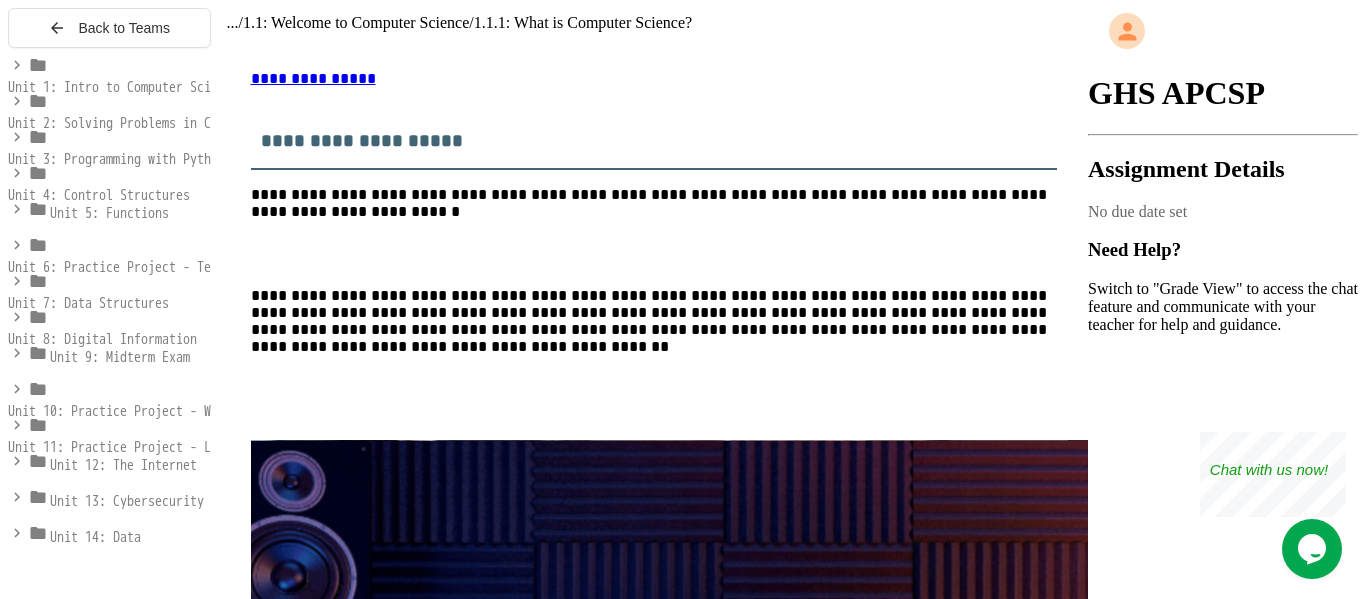 click 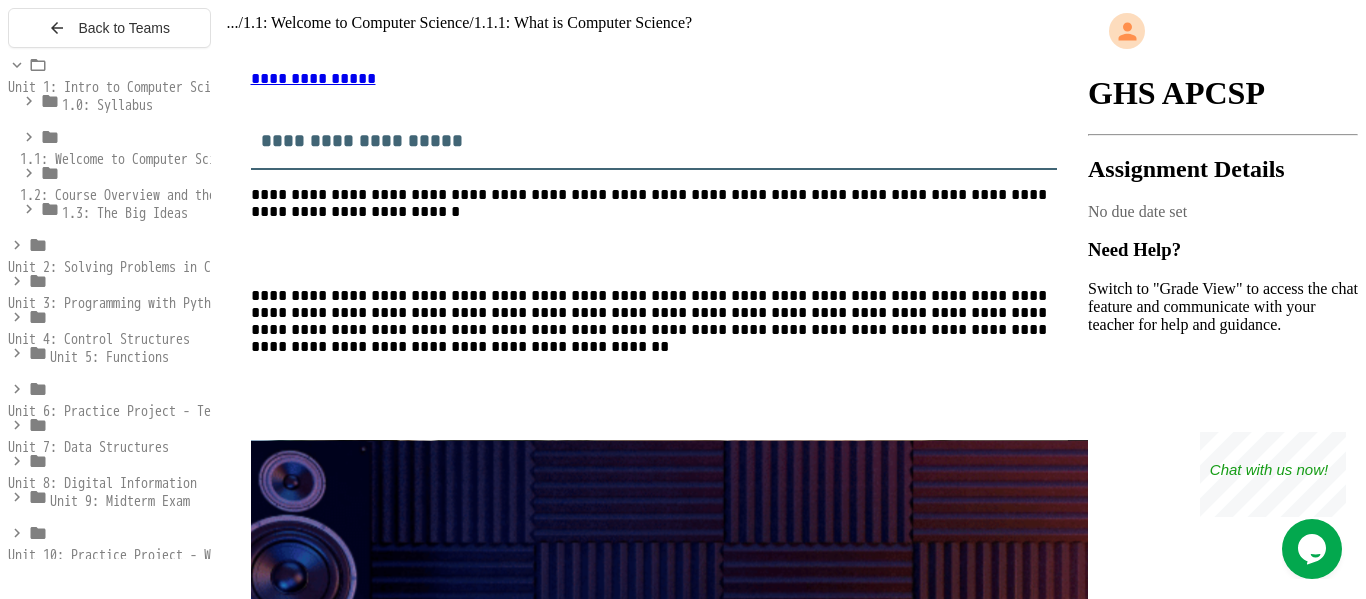click 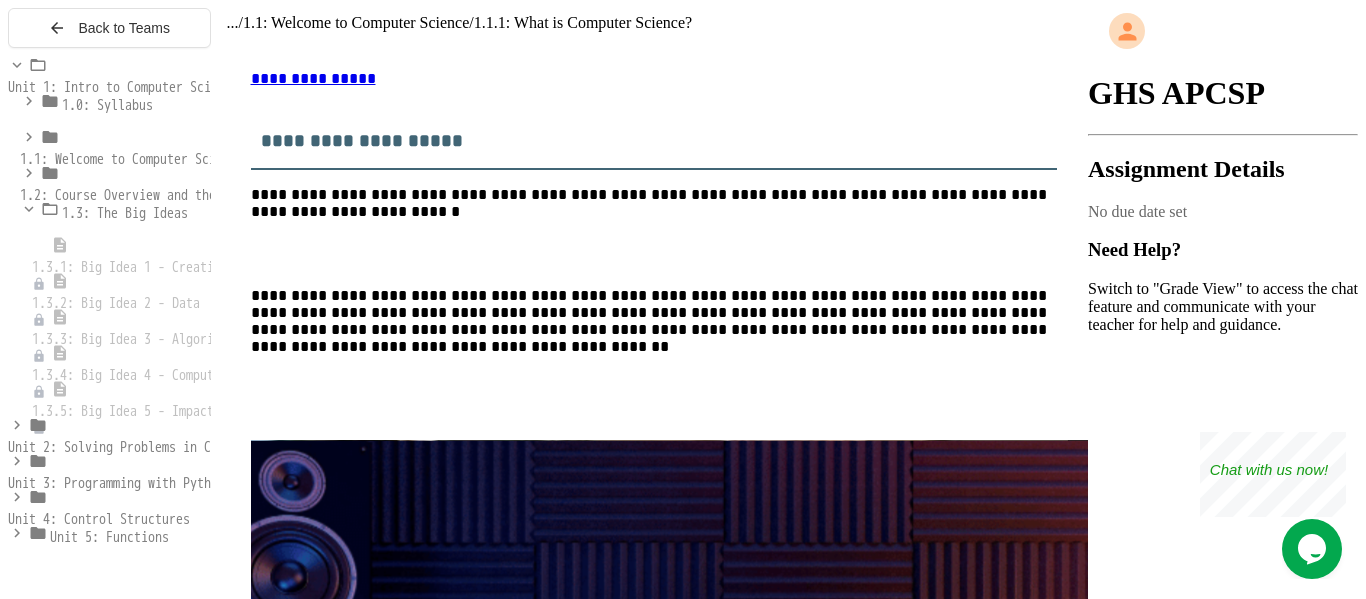 click 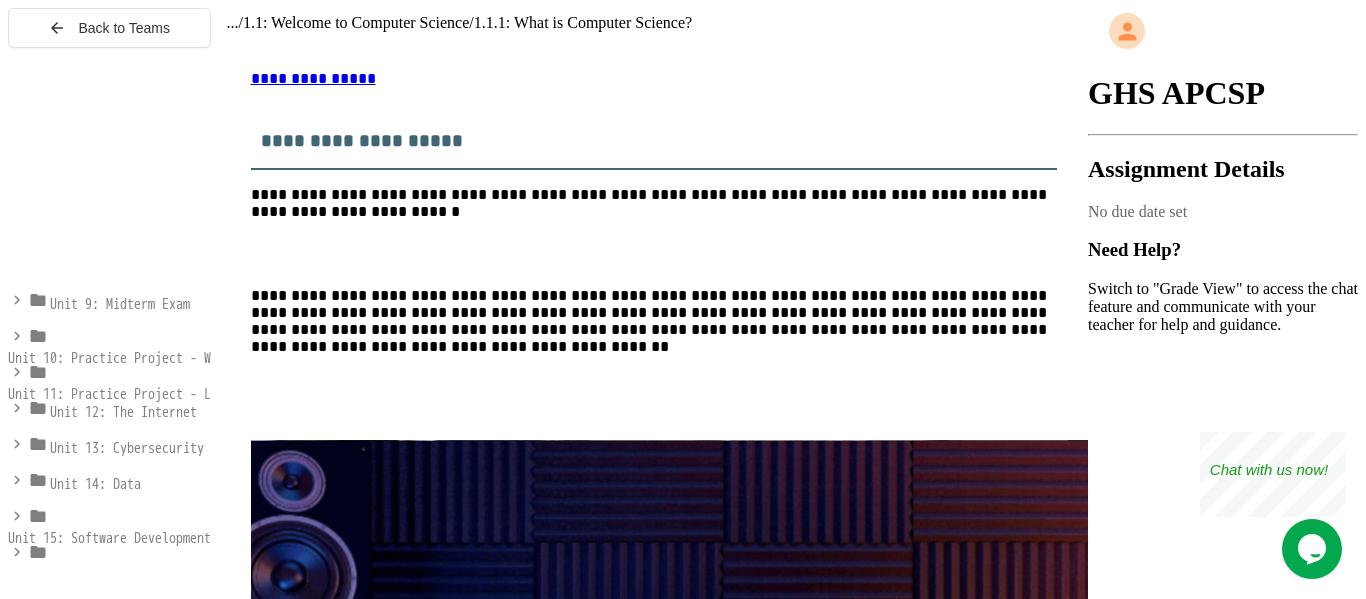 scroll, scrollTop: 0, scrollLeft: 0, axis: both 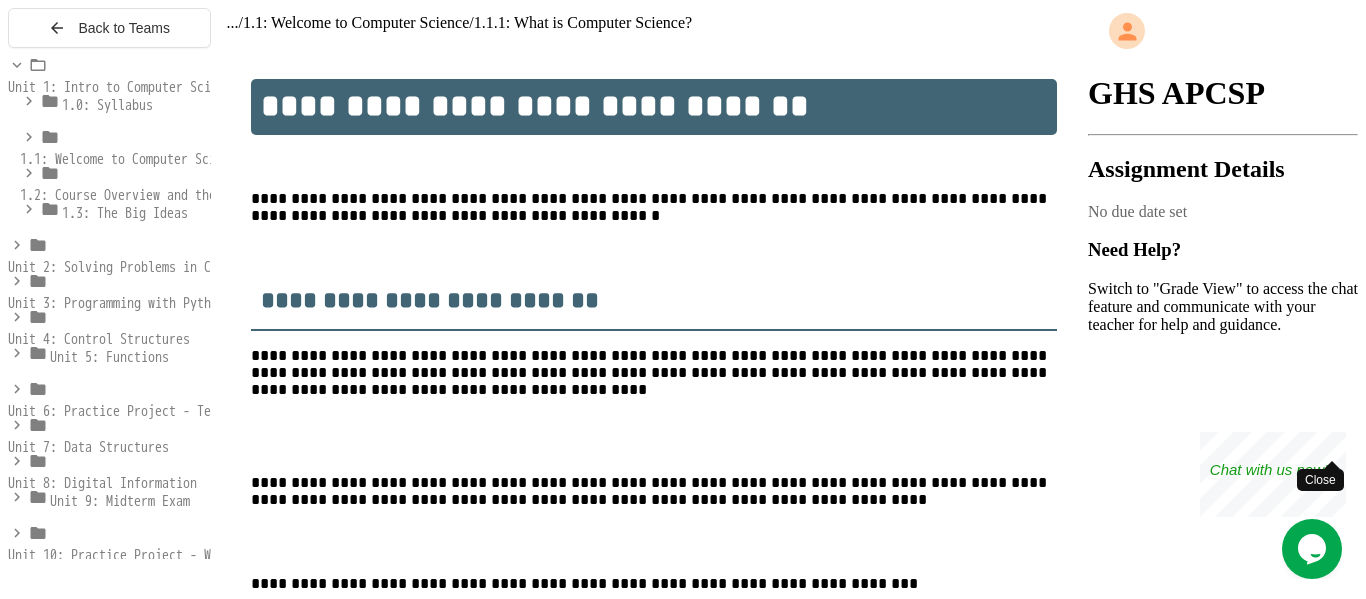 click on "Close" at bounding box center (1331, 444) 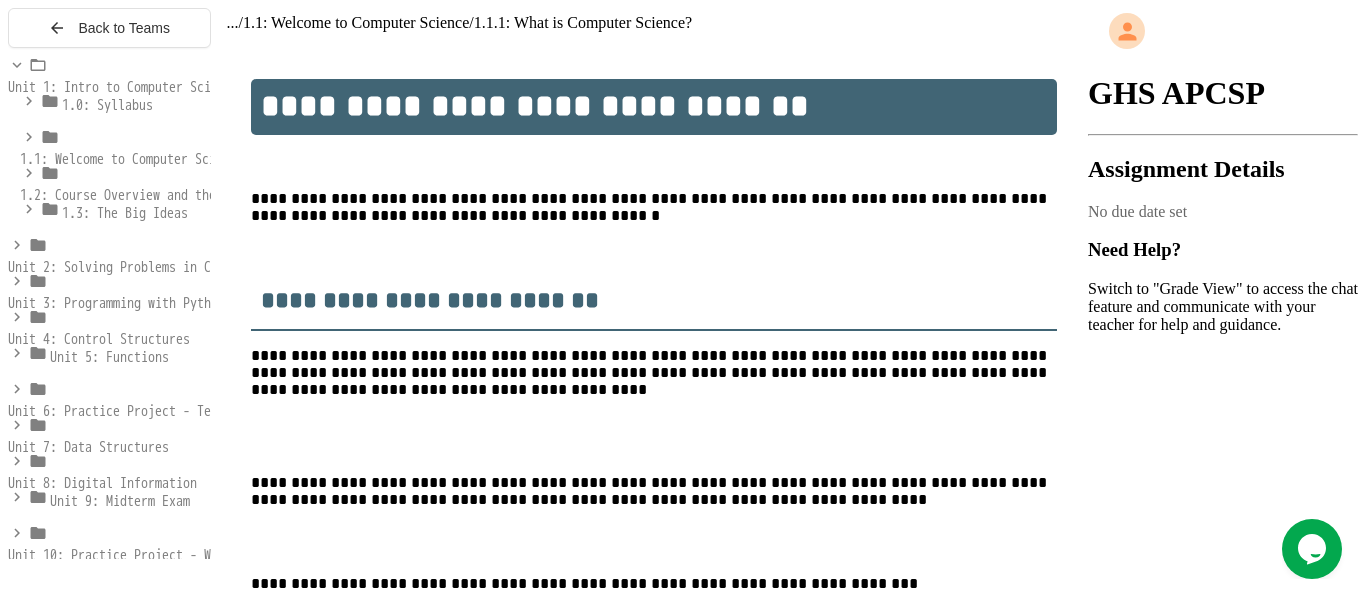 click on "1.0: Syllabus" at bounding box center (107, 105) 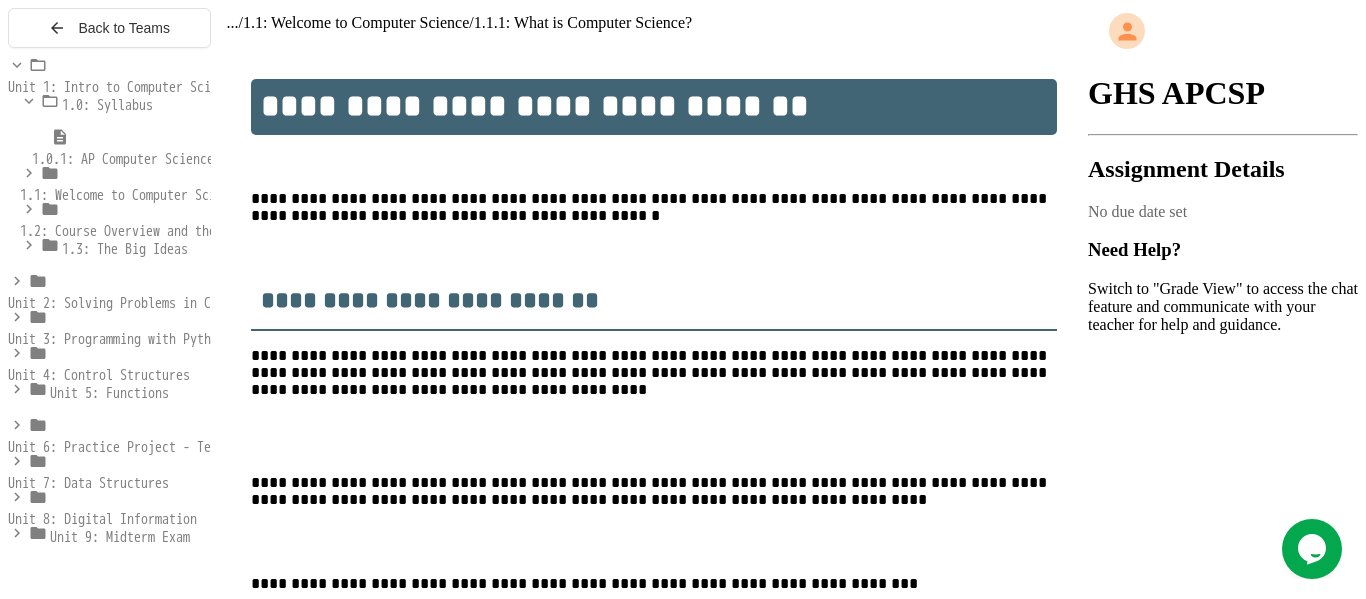 click on "1.0.1: AP Computer Science Principles in Python Course Syllabus" at bounding box center (252, 159) 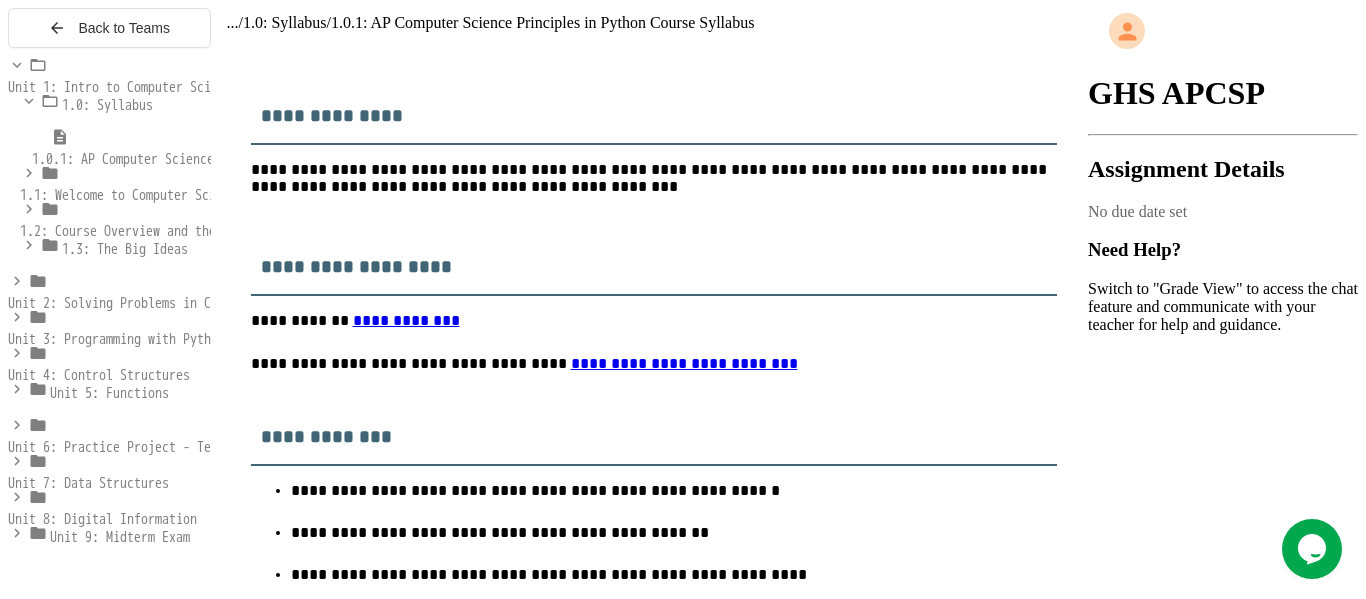 scroll, scrollTop: 364, scrollLeft: 0, axis: vertical 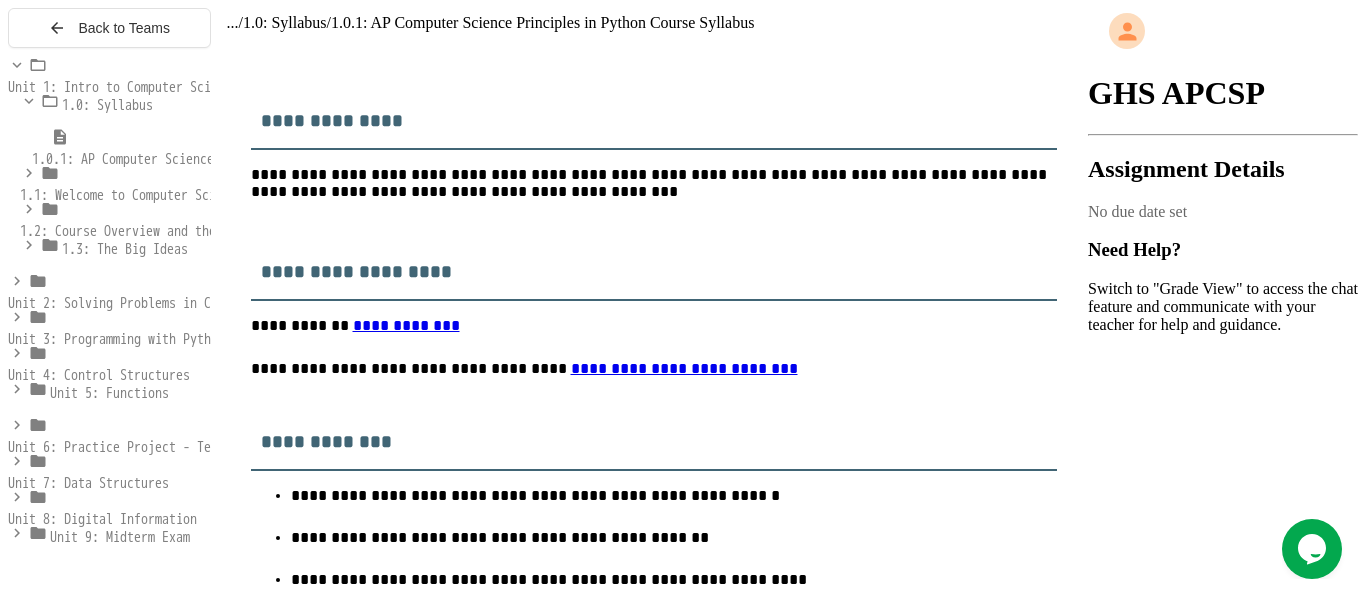 click on "GHS APCSP Assignment Details No due date set Need Help? Switch to "Grade View" to access the chat feature and communicate with your teacher for help and guidance." at bounding box center [1223, 202] 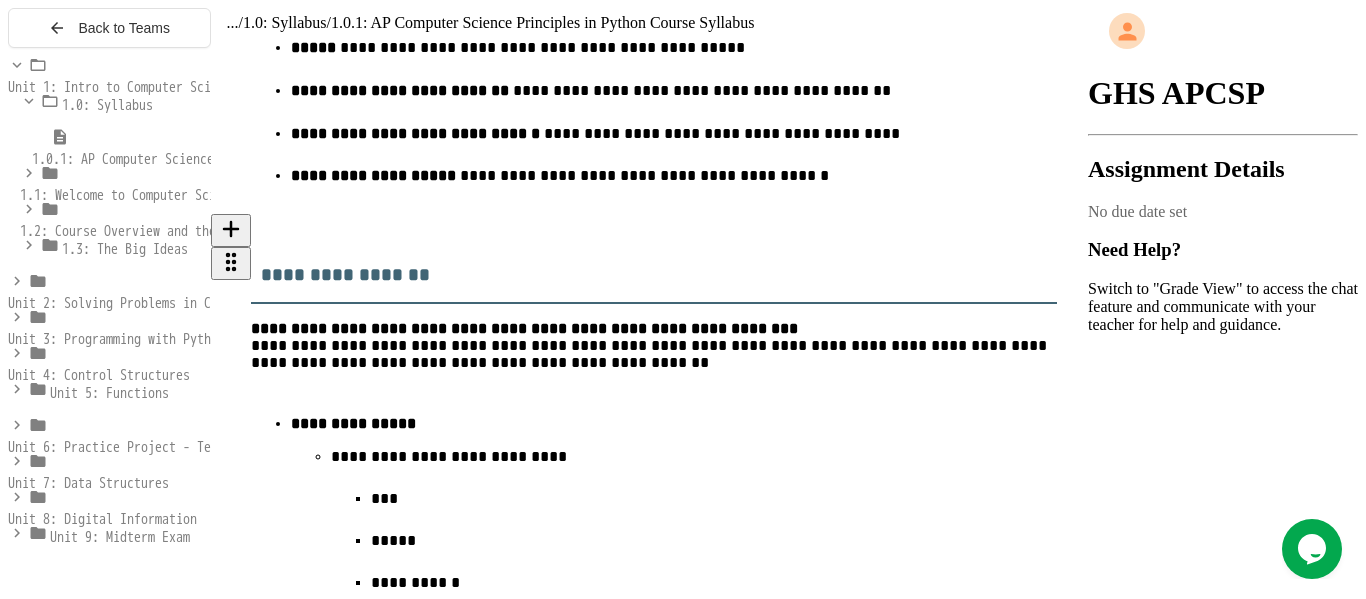 scroll, scrollTop: 6866, scrollLeft: 0, axis: vertical 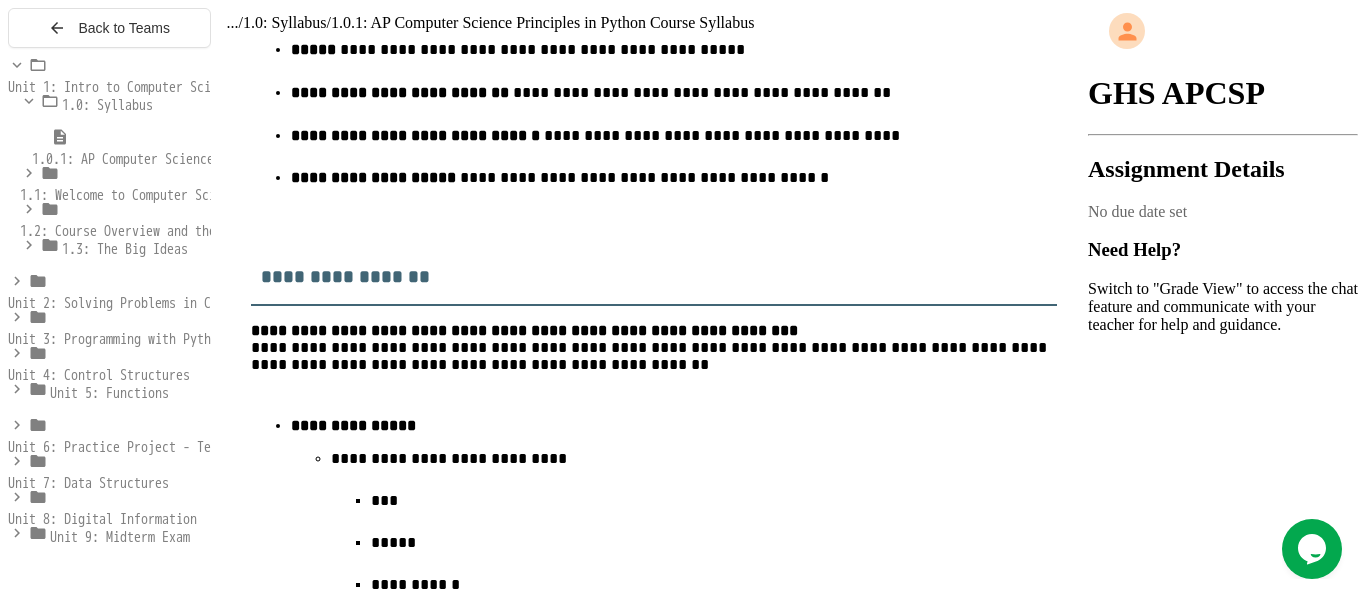 click 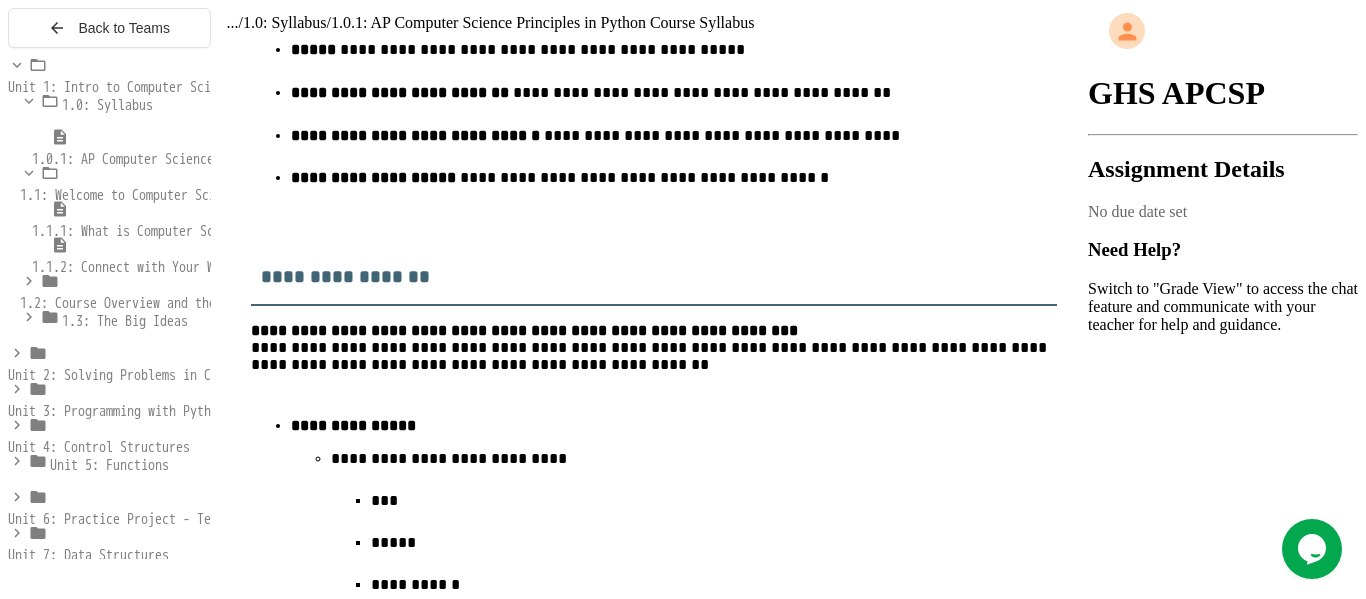 click on "1.1: Welcome to Computer Science" at bounding box center [132, 195] 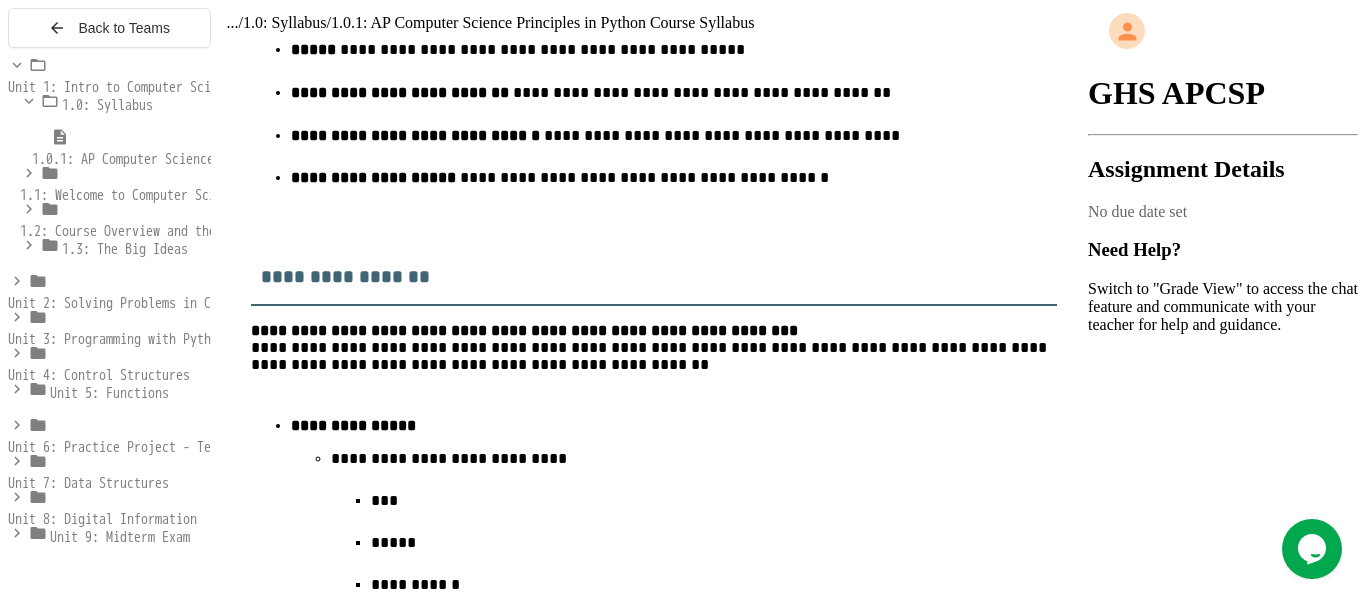 click 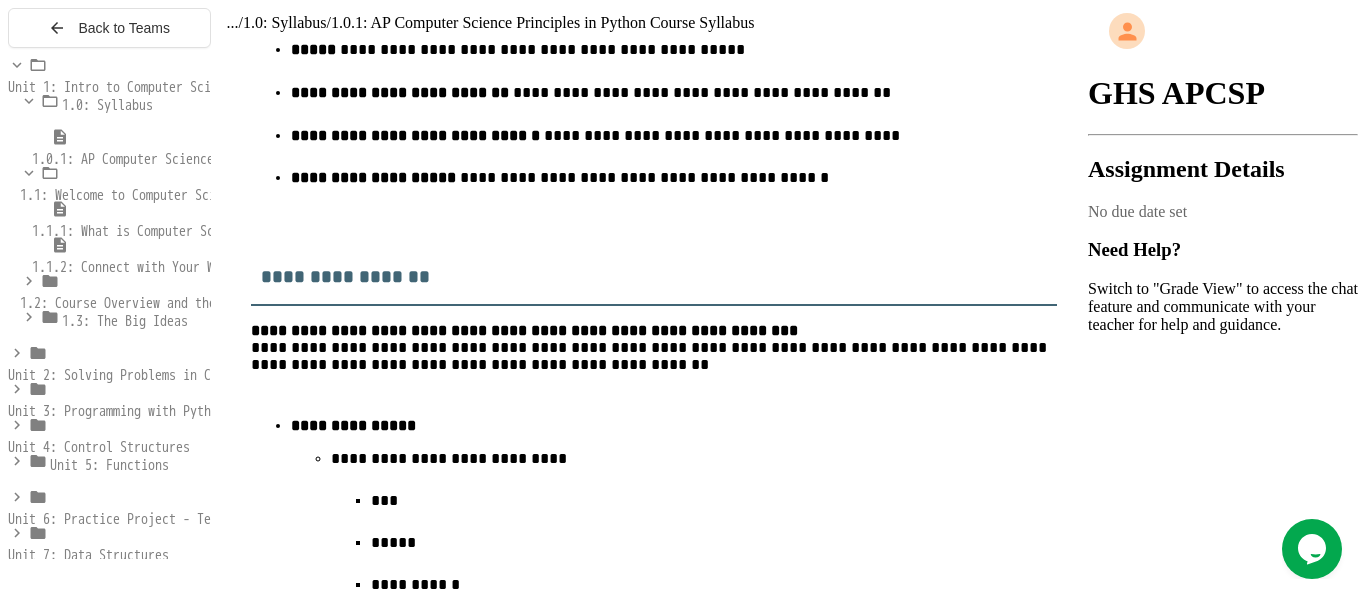 click on "1.1.1: What is Computer Science?" at bounding box center [144, 231] 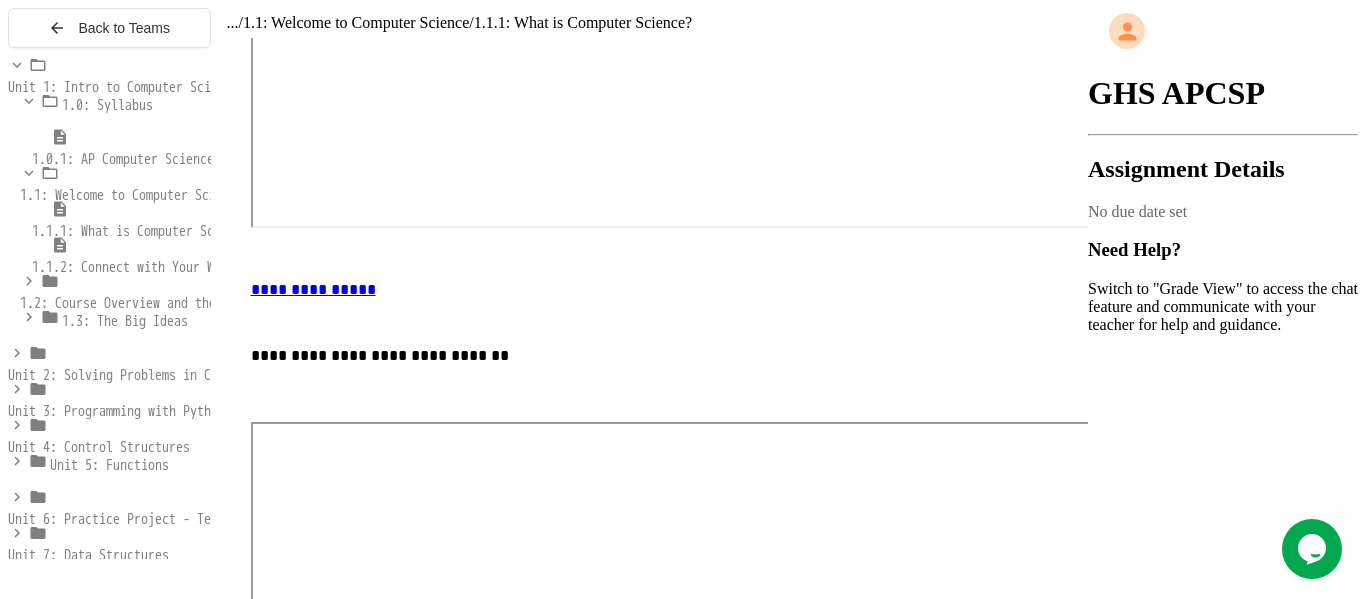 scroll, scrollTop: 2306, scrollLeft: 0, axis: vertical 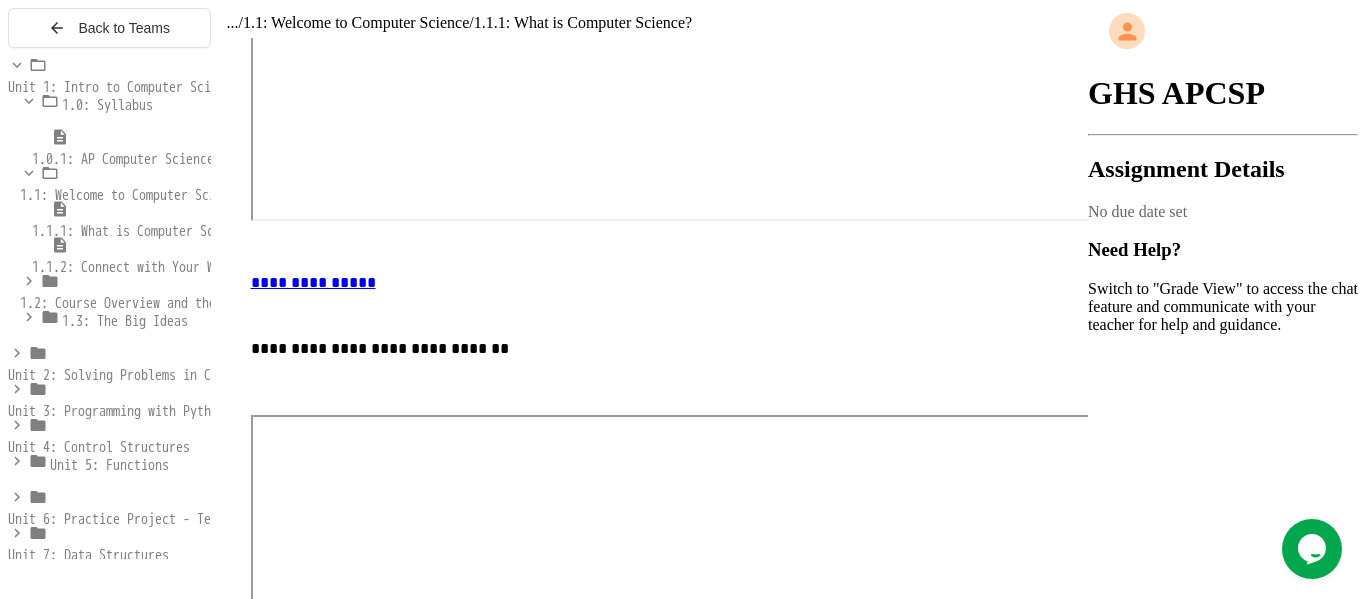 click on "**********" at bounding box center (313, 1020) 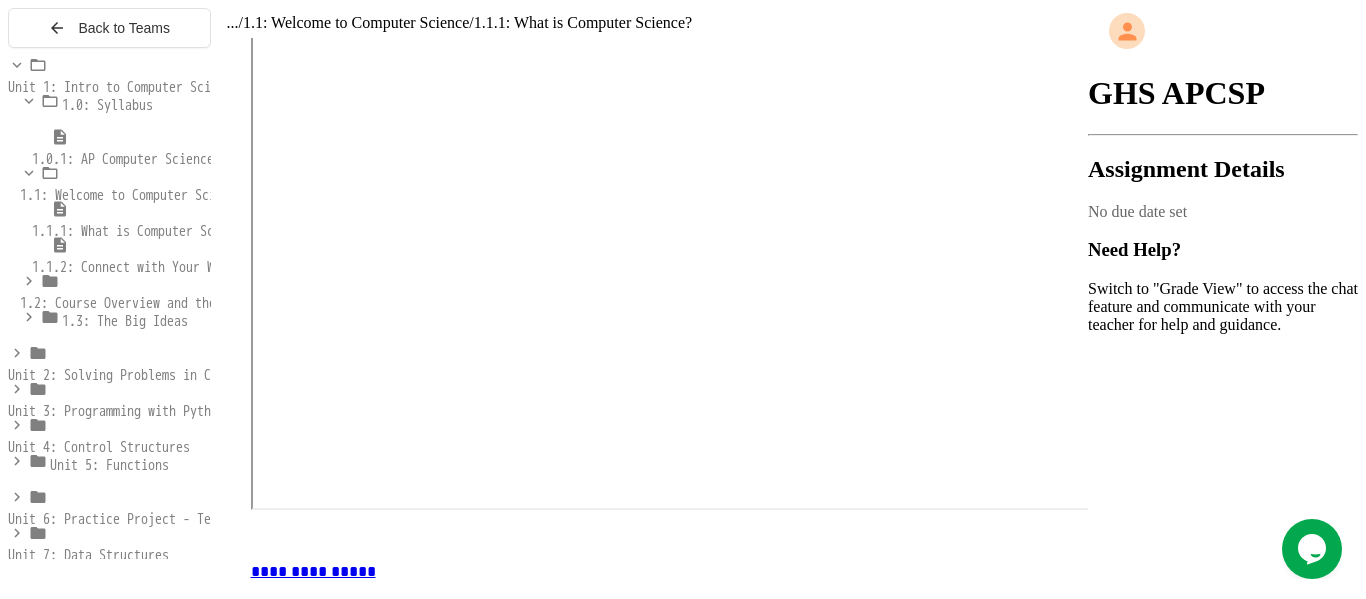 scroll, scrollTop: 2739, scrollLeft: 0, axis: vertical 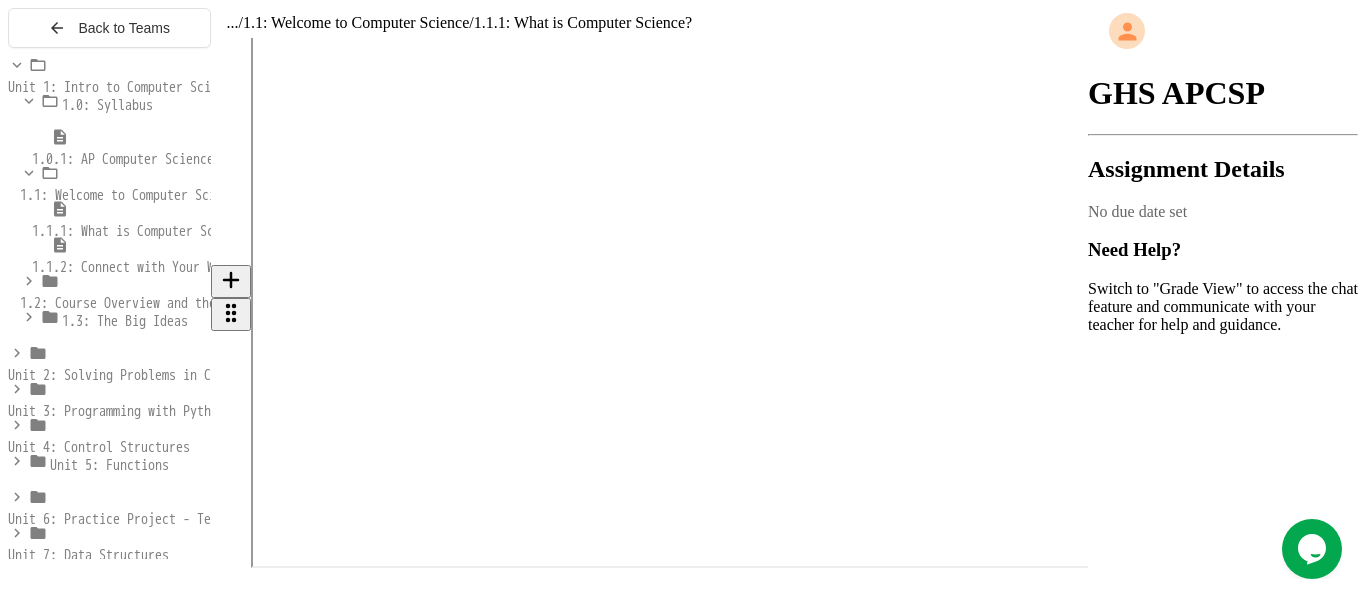click on "**********" at bounding box center (313, 1441) 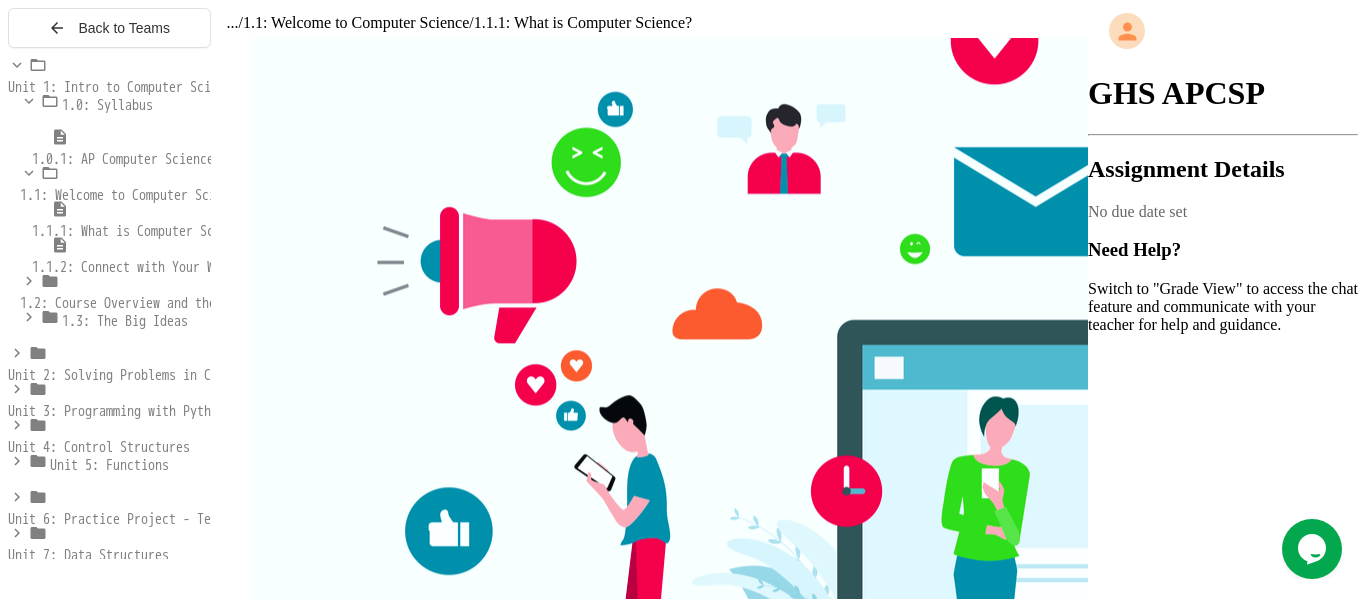 scroll, scrollTop: 7938, scrollLeft: 0, axis: vertical 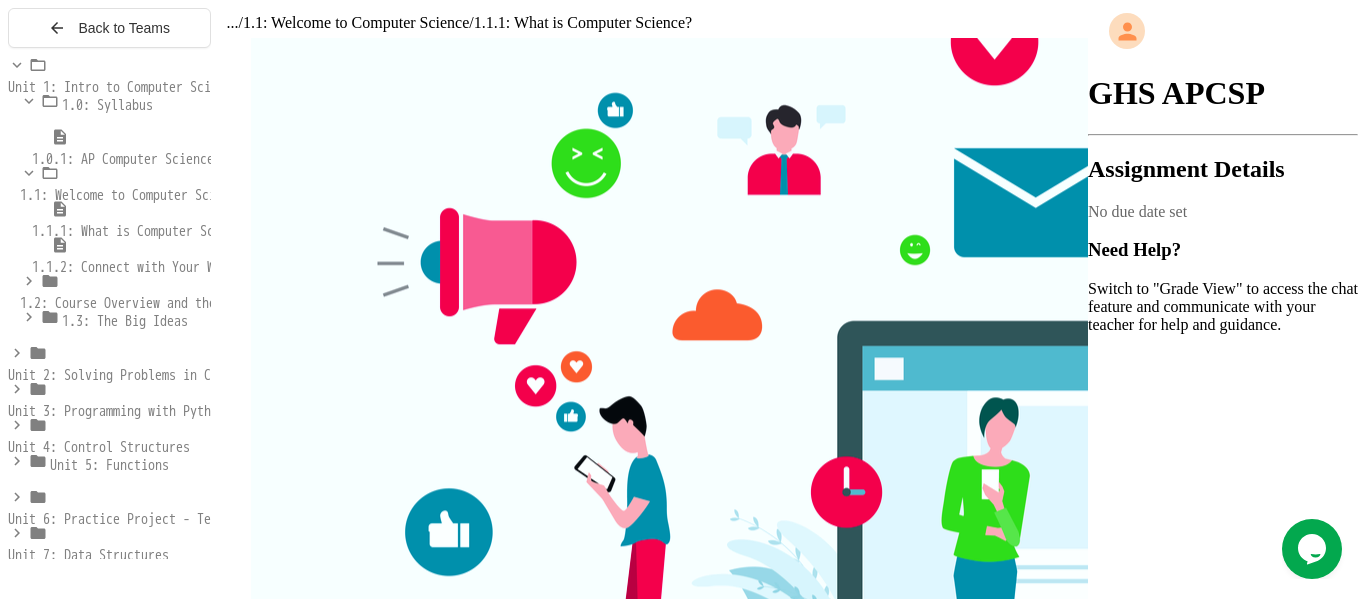 click on "**********" at bounding box center [313, 4445] 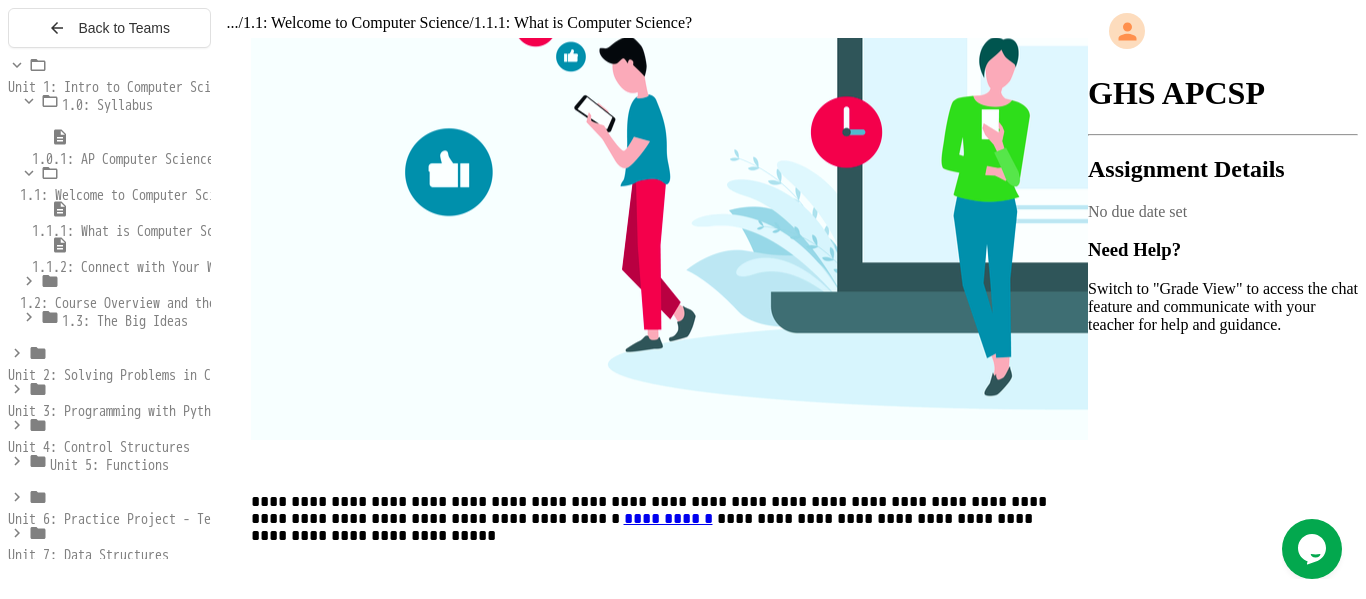 scroll, scrollTop: 8389, scrollLeft: 0, axis: vertical 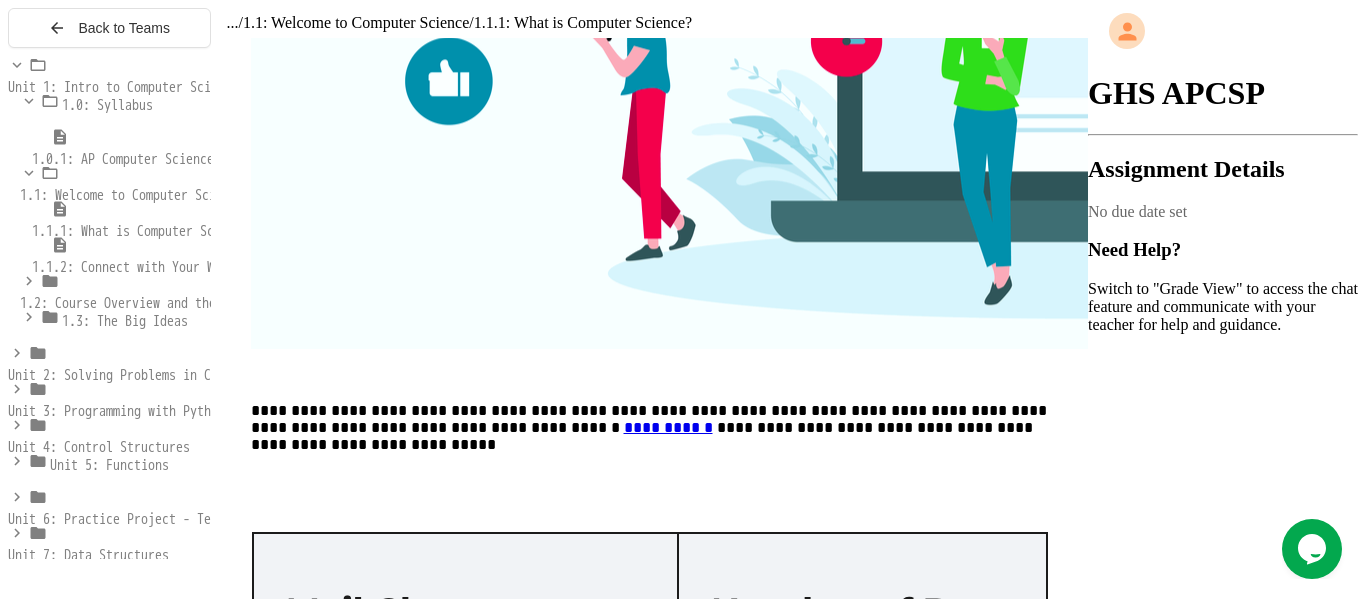 click on "1.1.2: Connect with Your World" at bounding box center (137, 267) 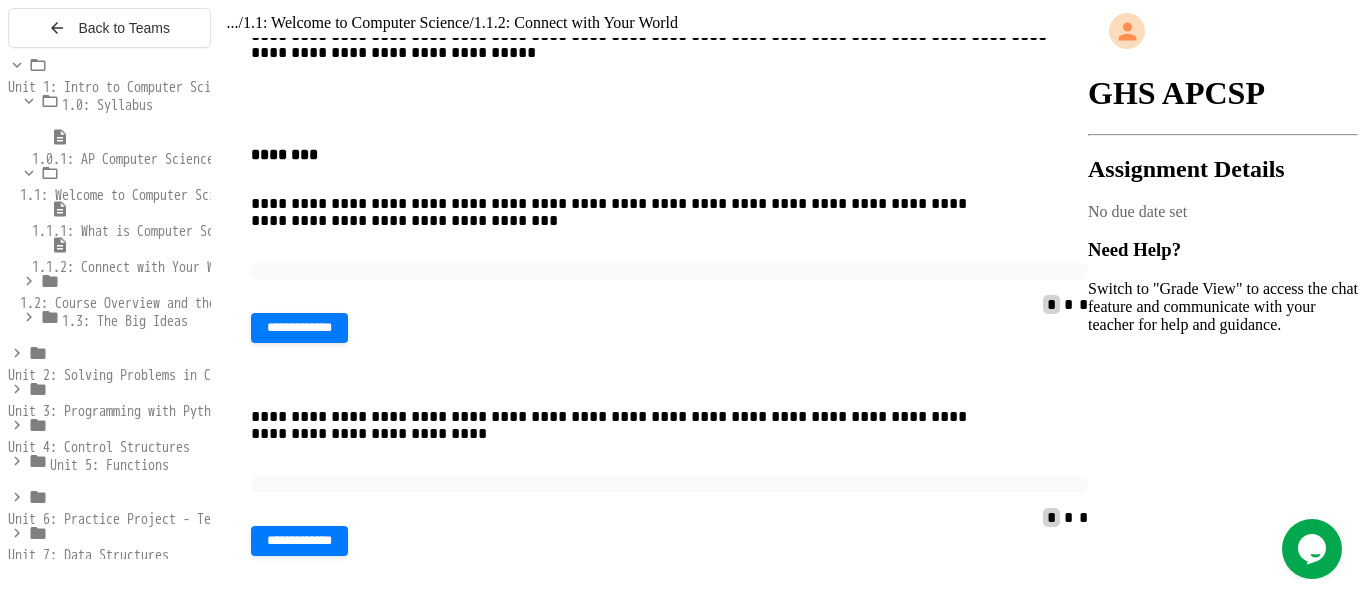 scroll, scrollTop: 145, scrollLeft: 0, axis: vertical 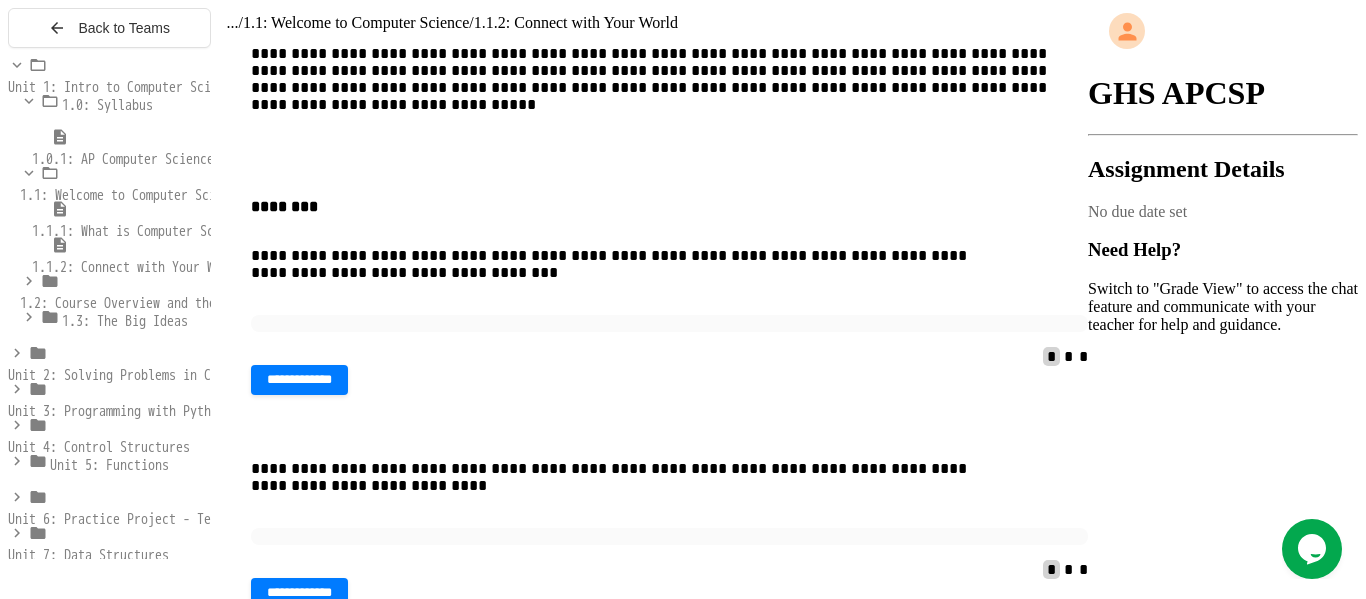 click at bounding box center (670, 323) 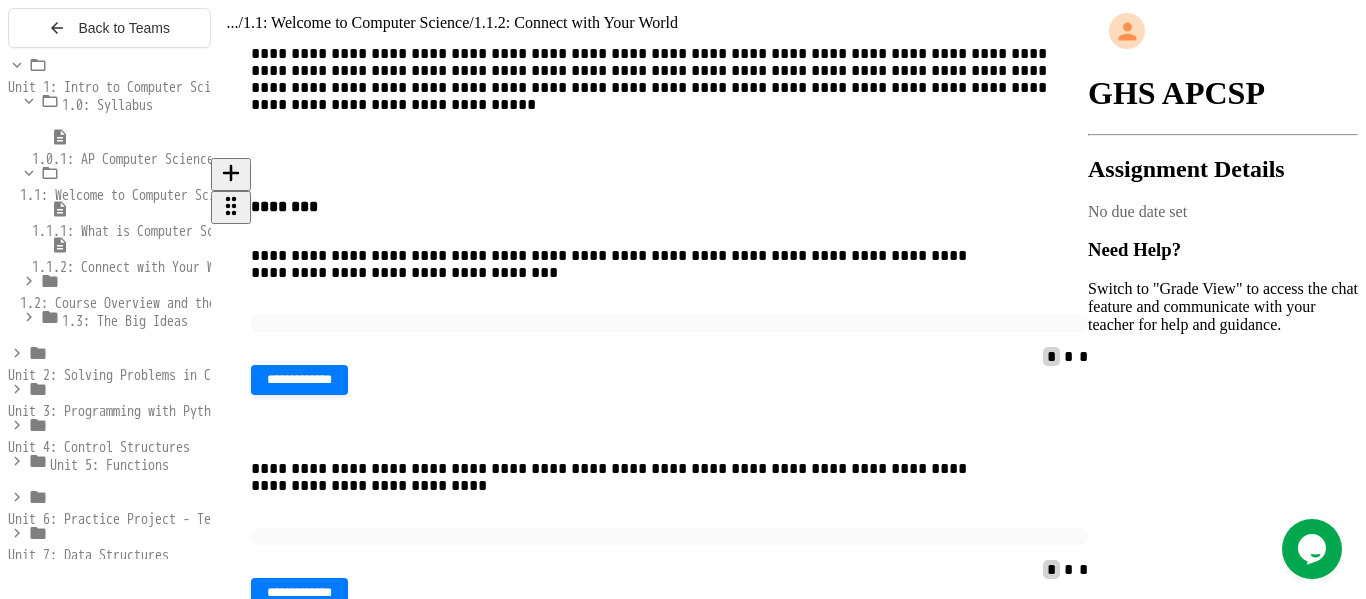 type 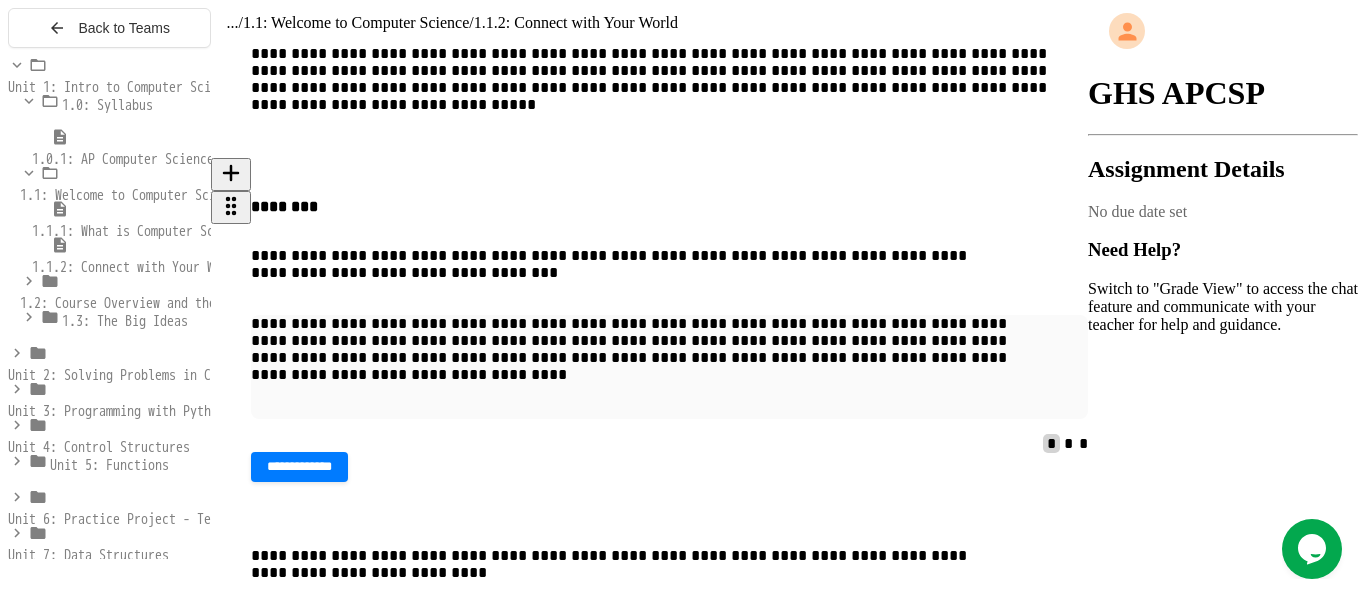 click on "**********" at bounding box center [299, 466] 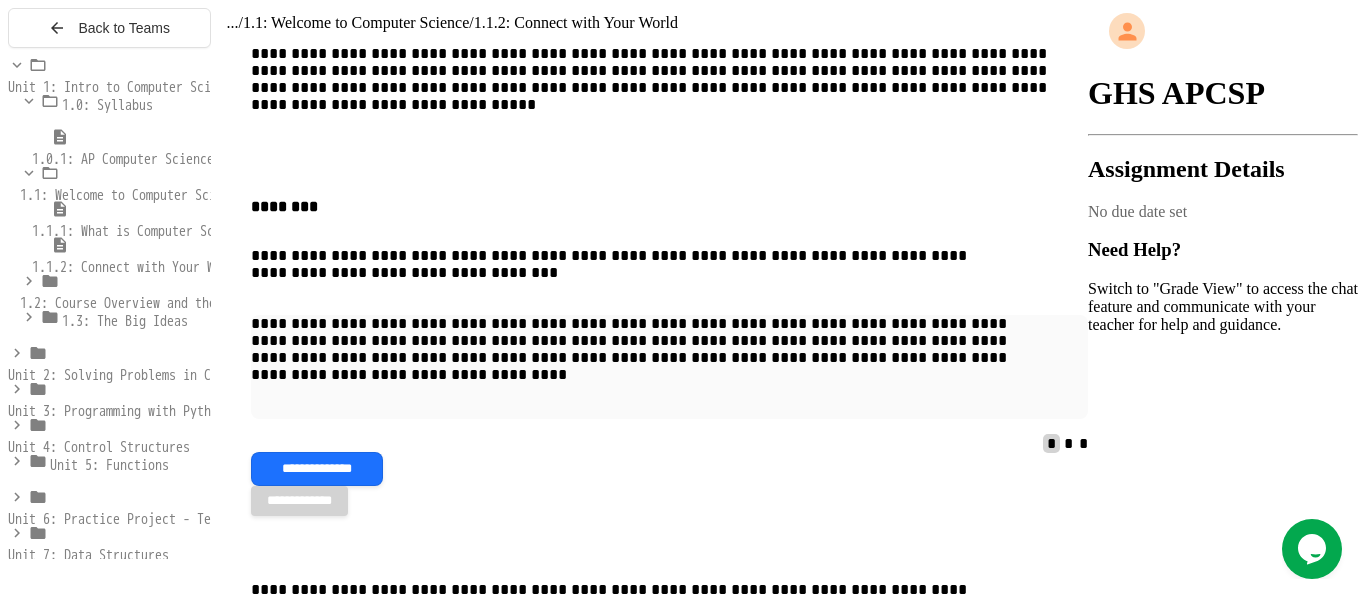click 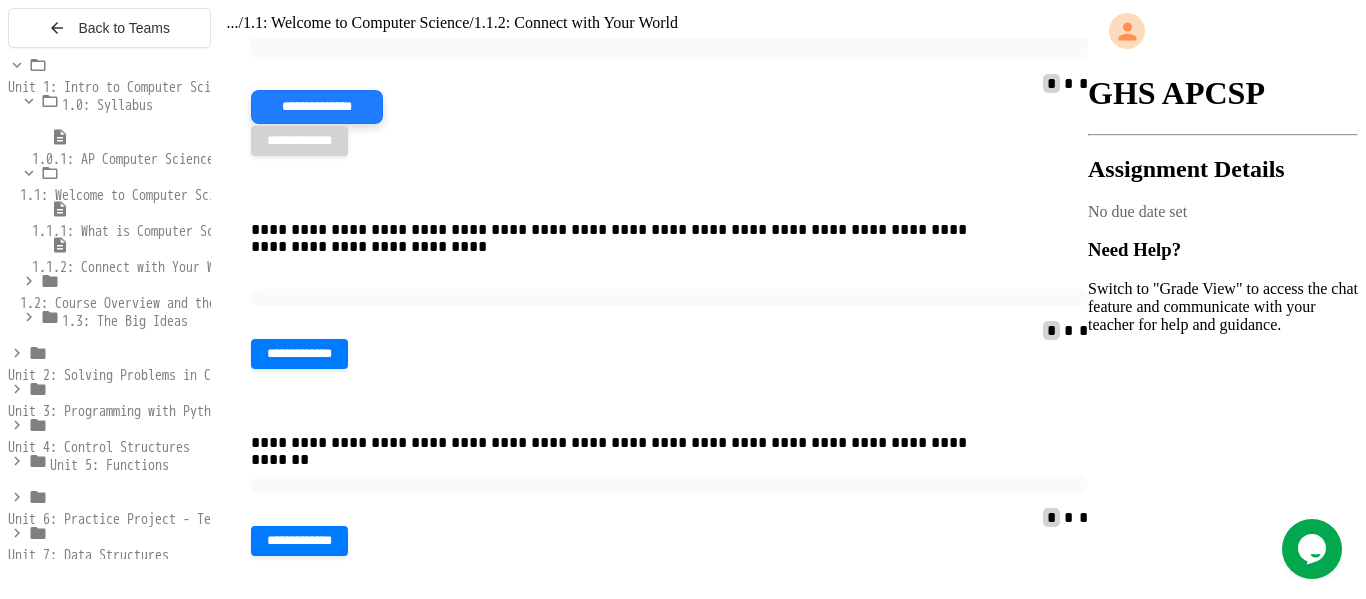 scroll, scrollTop: 510, scrollLeft: 0, axis: vertical 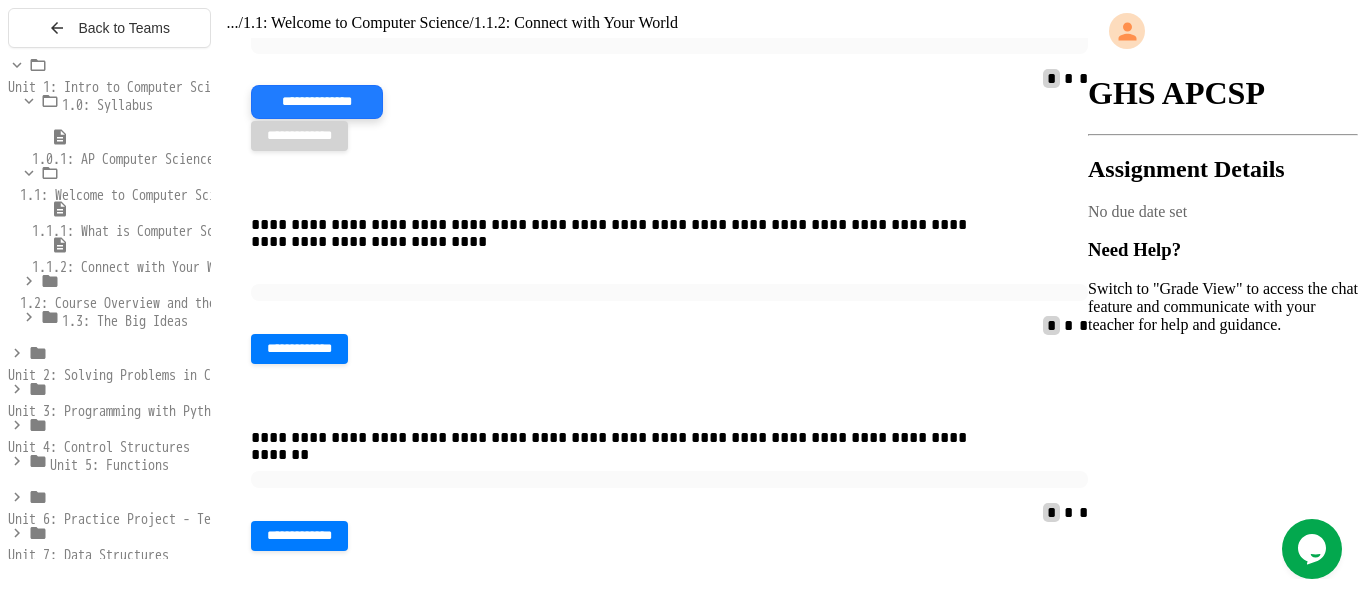 click at bounding box center (670, 292) 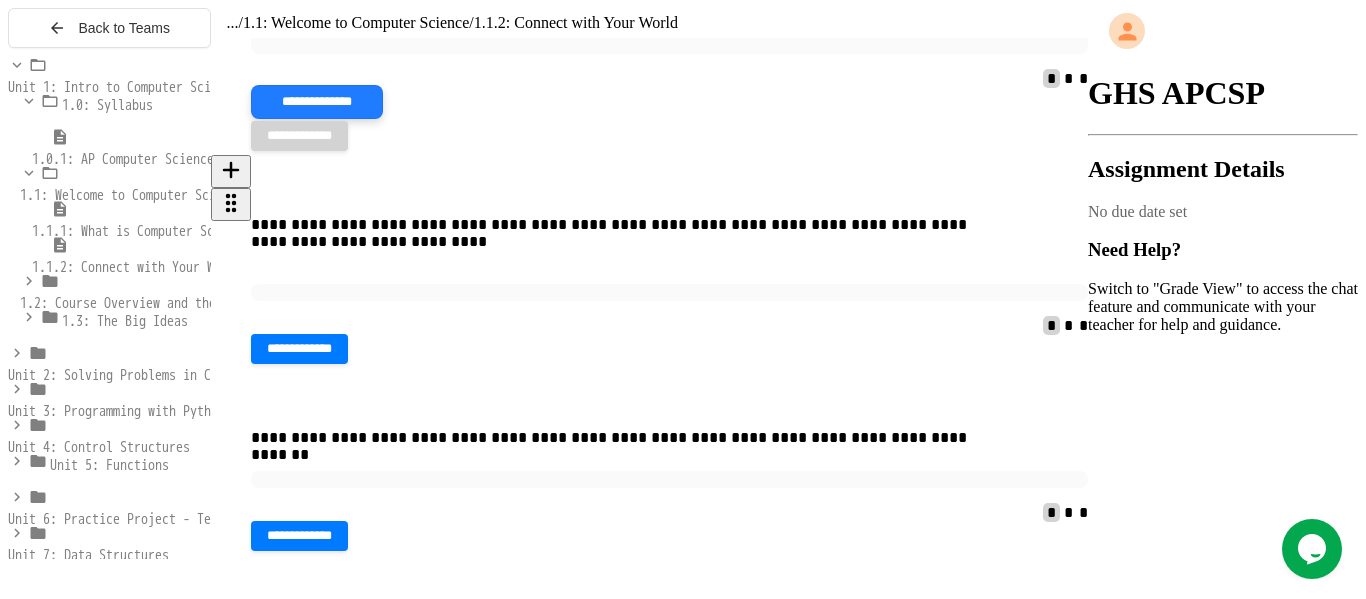 type 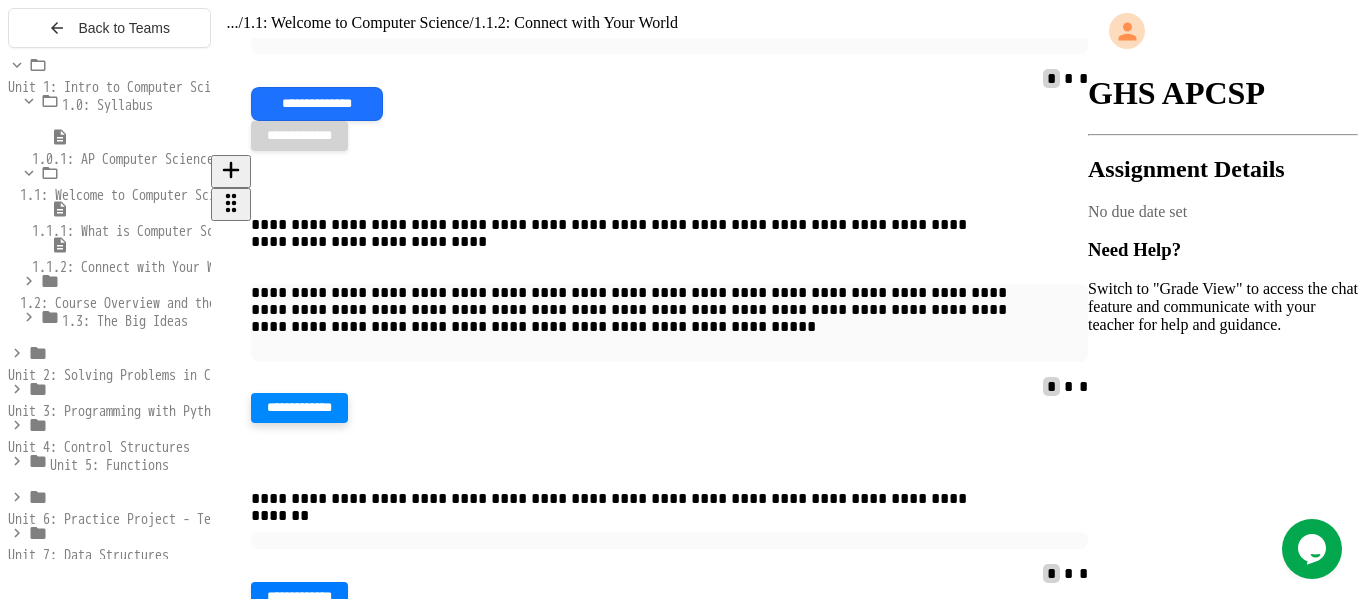 click on "**********" at bounding box center (299, 408) 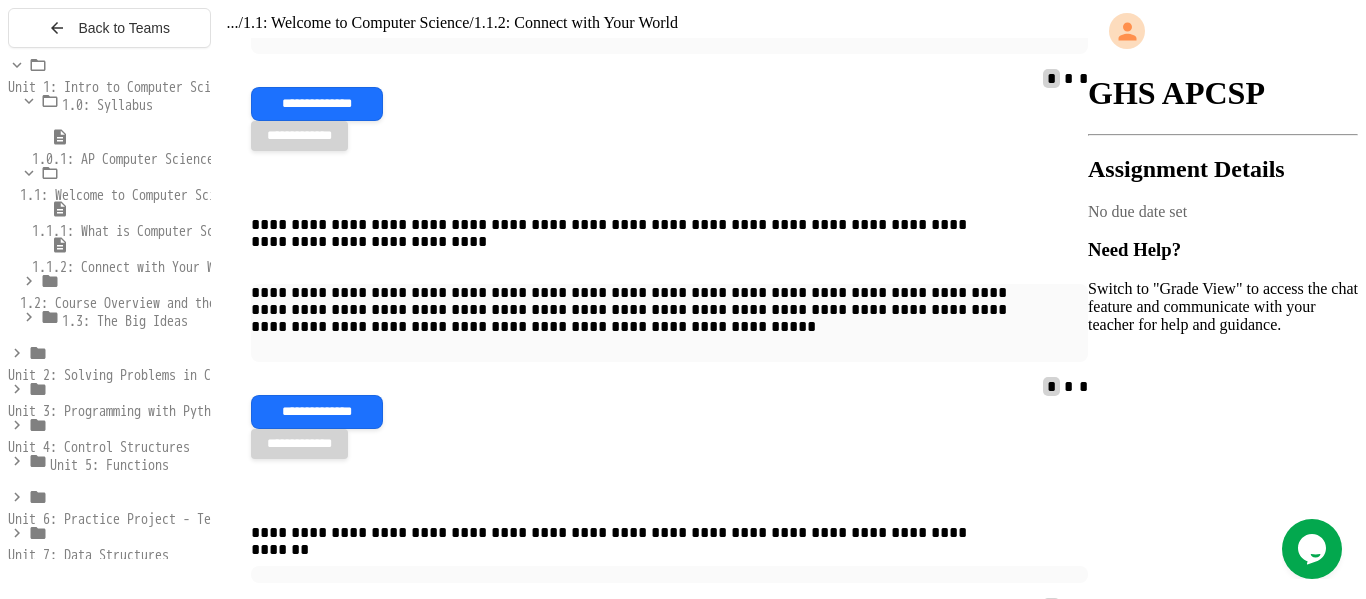 click 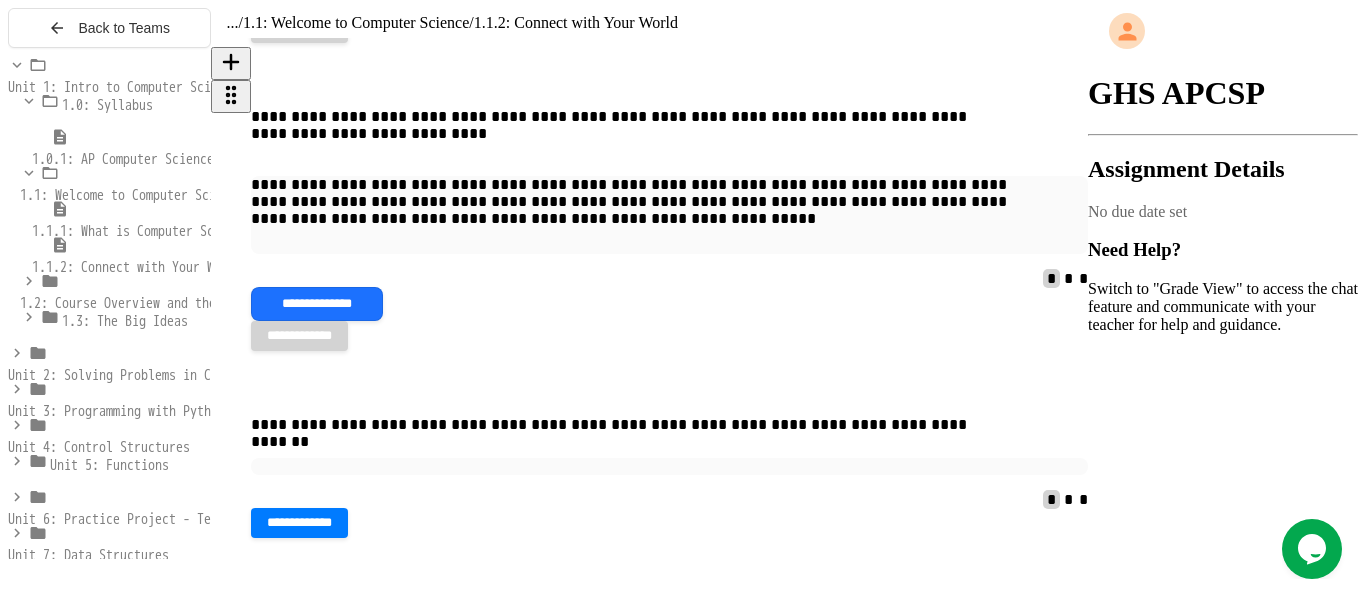 scroll, scrollTop: 724, scrollLeft: 0, axis: vertical 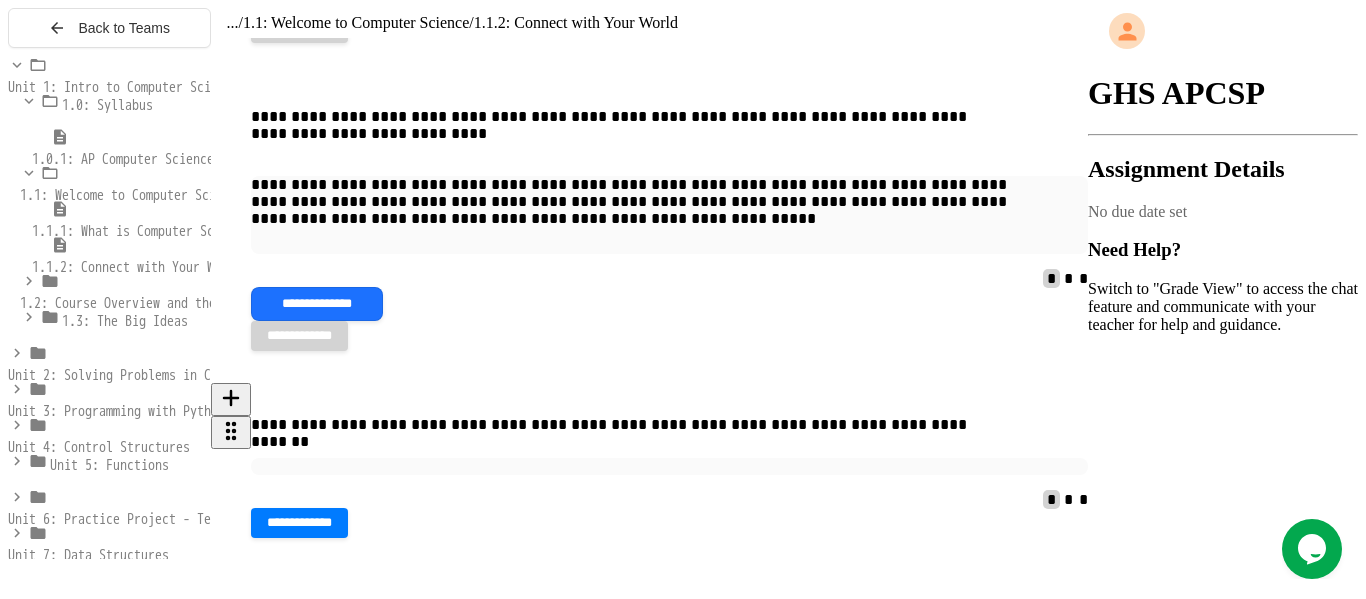 type 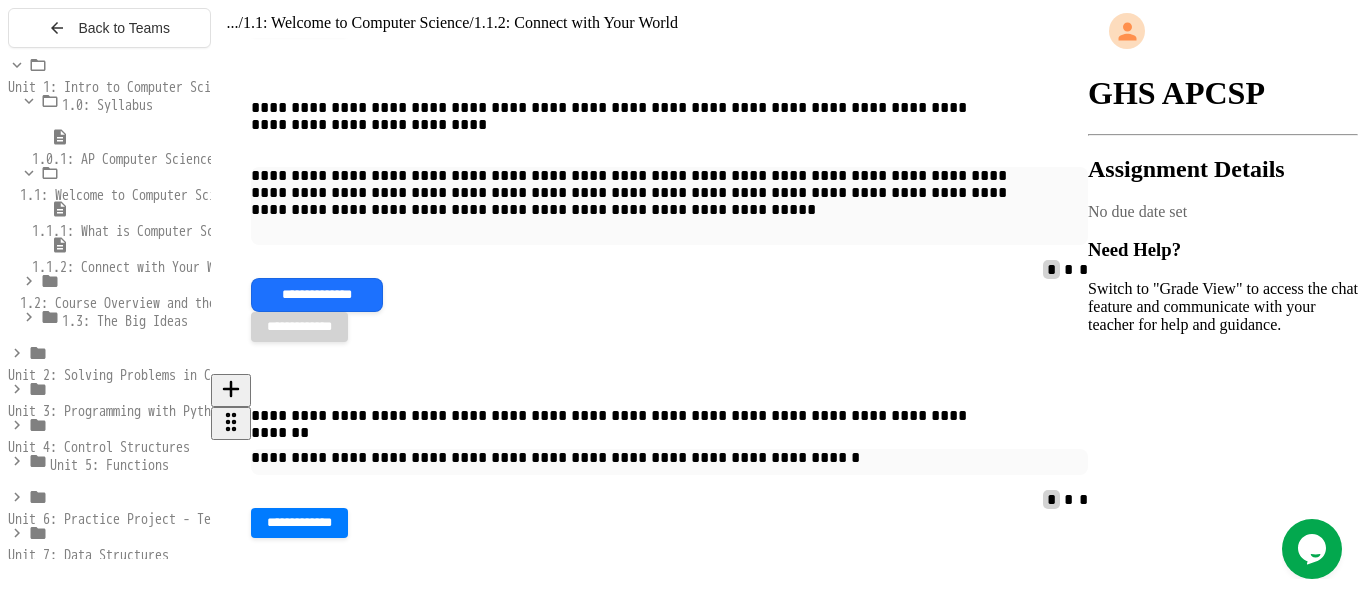 click on "**********" at bounding box center [633, 462] 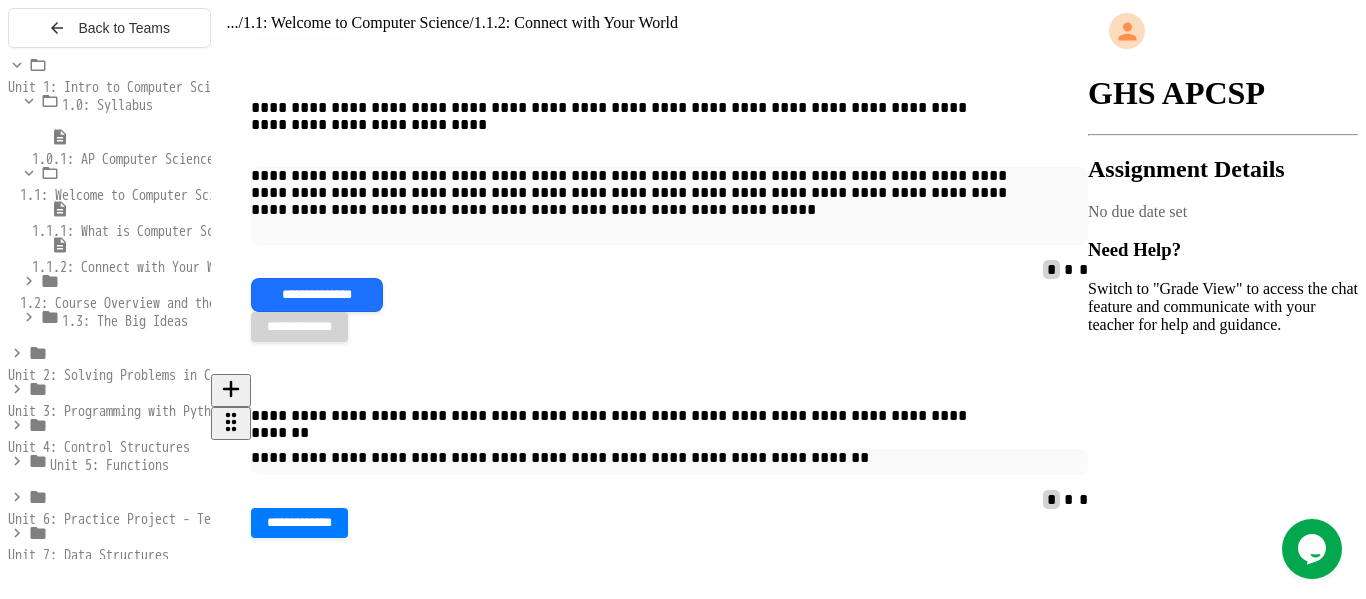 click on "**********" at bounding box center (633, 462) 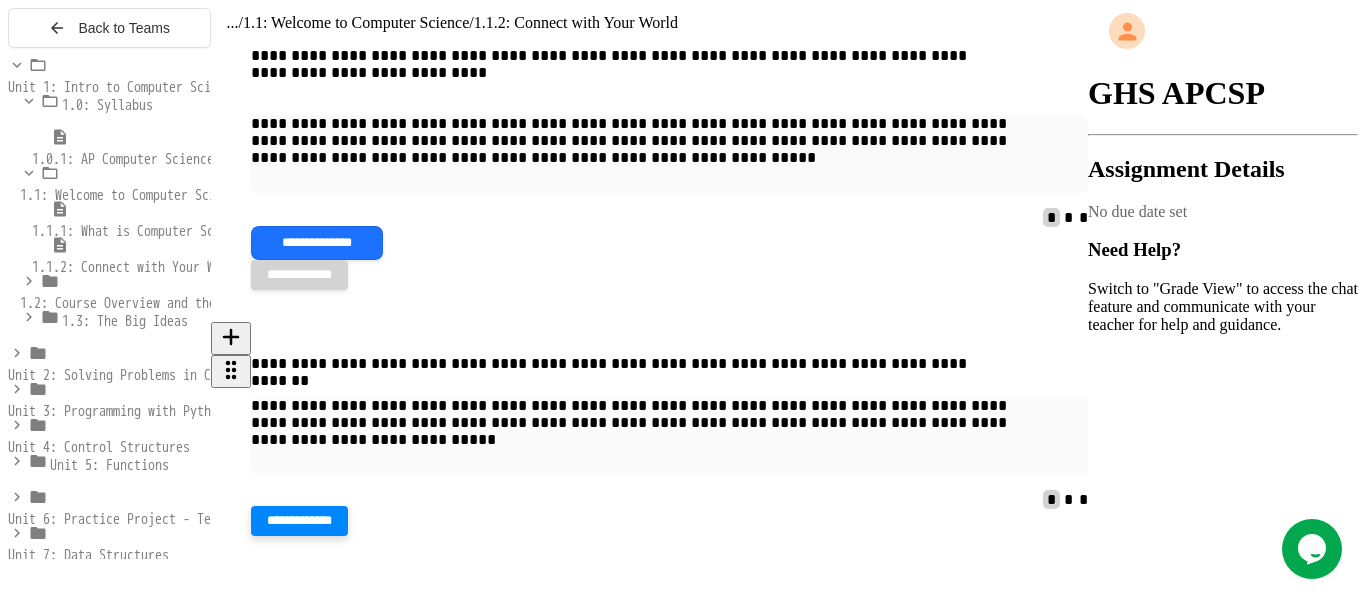 click on "**********" at bounding box center [299, 520] 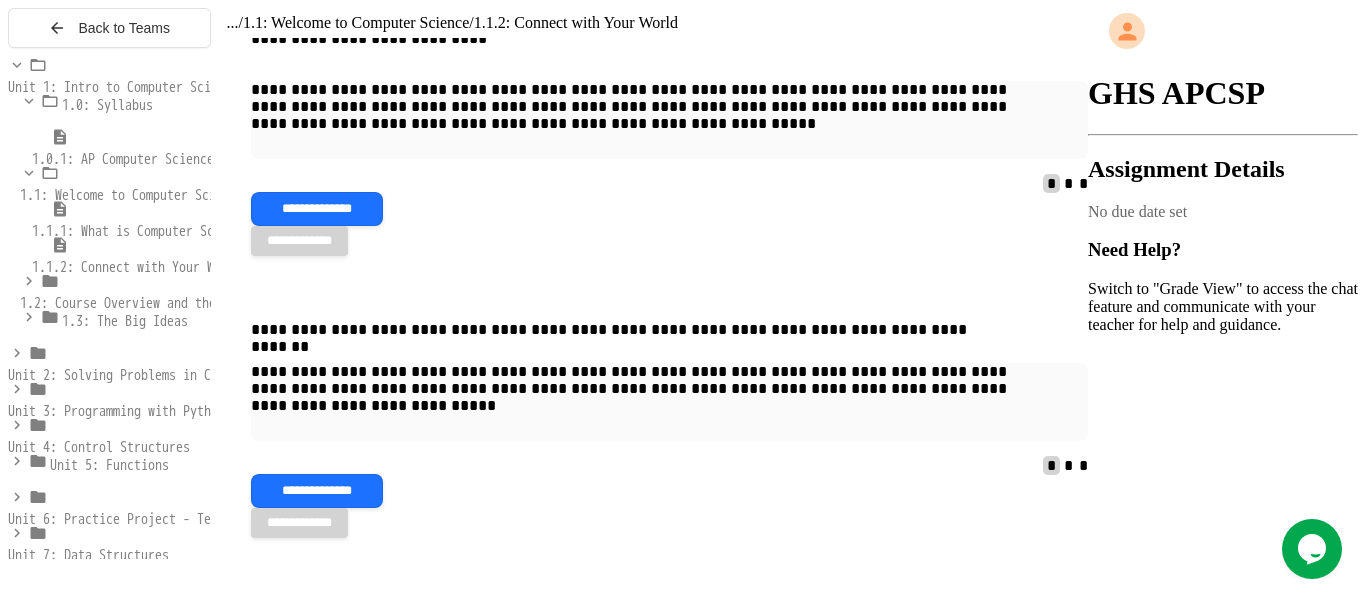 click on "Waiting for Review Your submission has been received and is pending review." at bounding box center [615, 680] 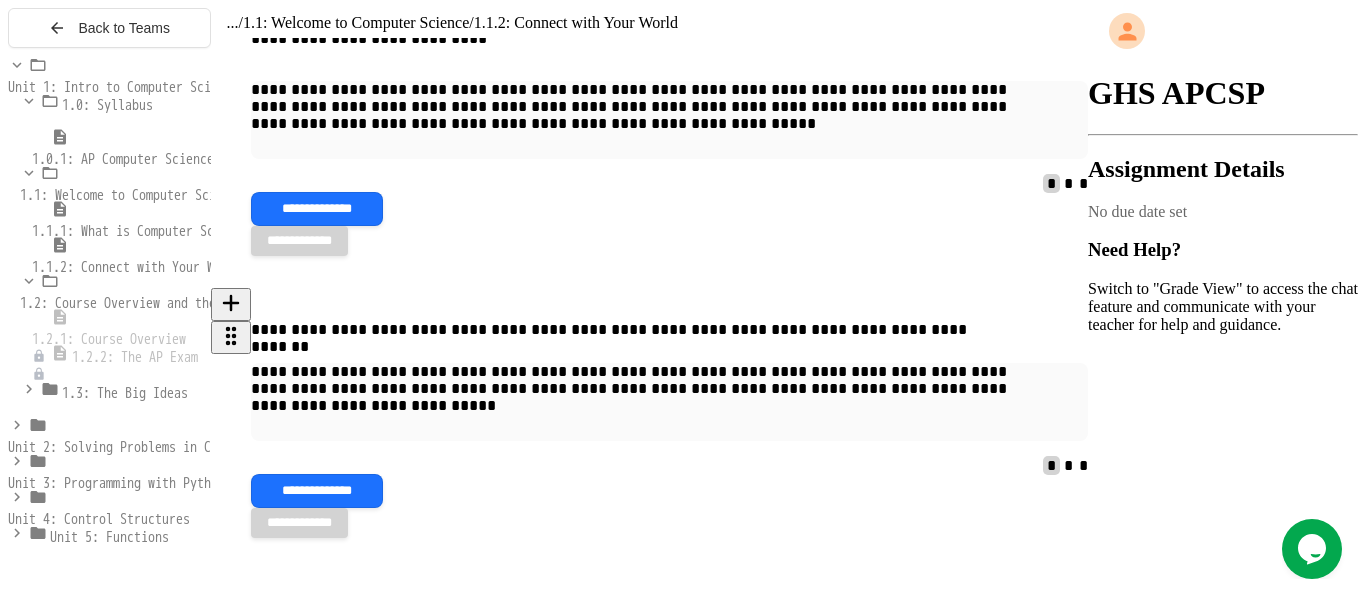 click on "1.2.1: Course Overview" at bounding box center [109, 339] 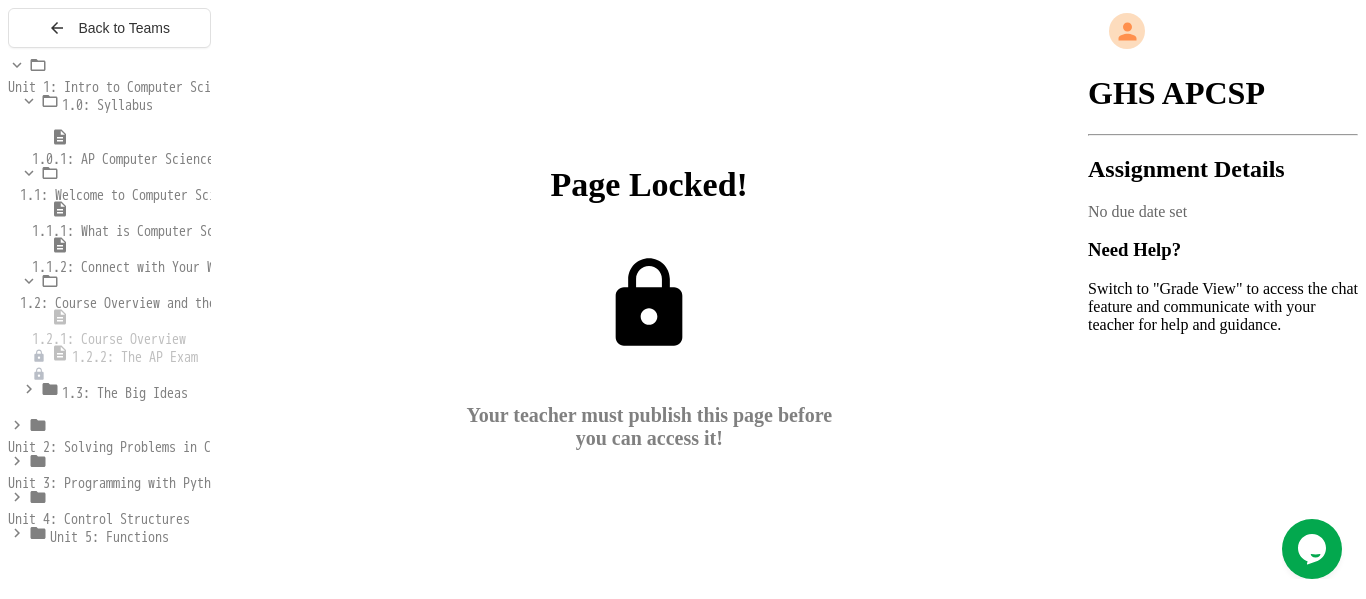 click 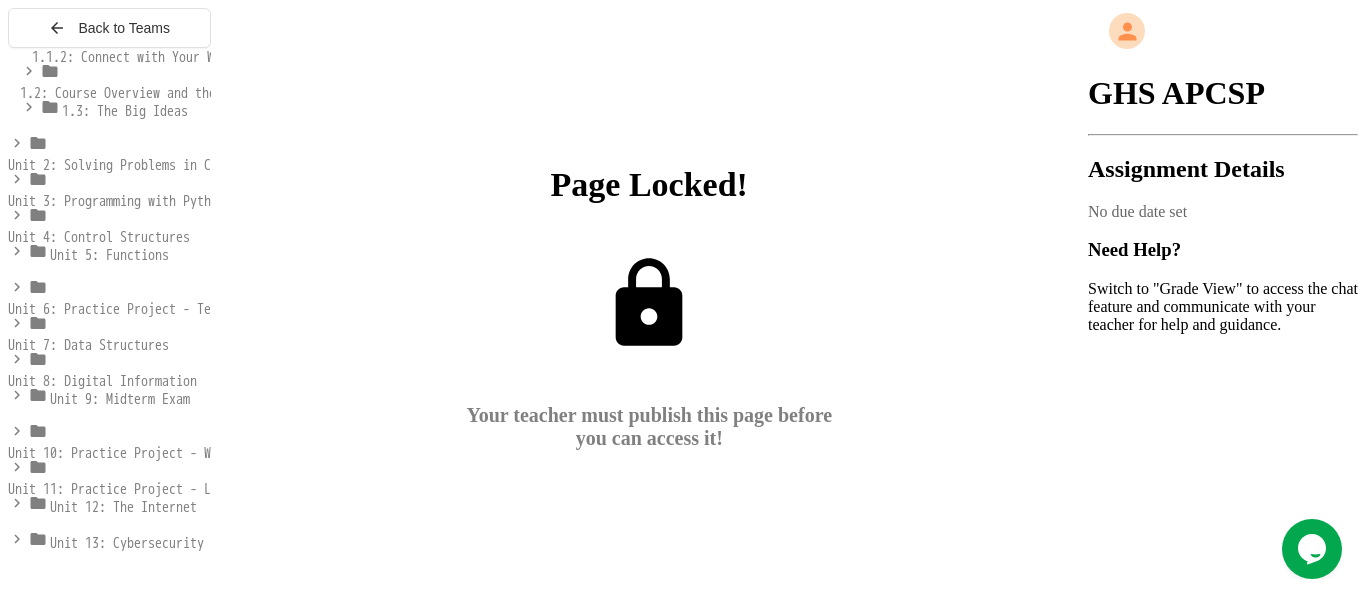 scroll, scrollTop: 585, scrollLeft: 0, axis: vertical 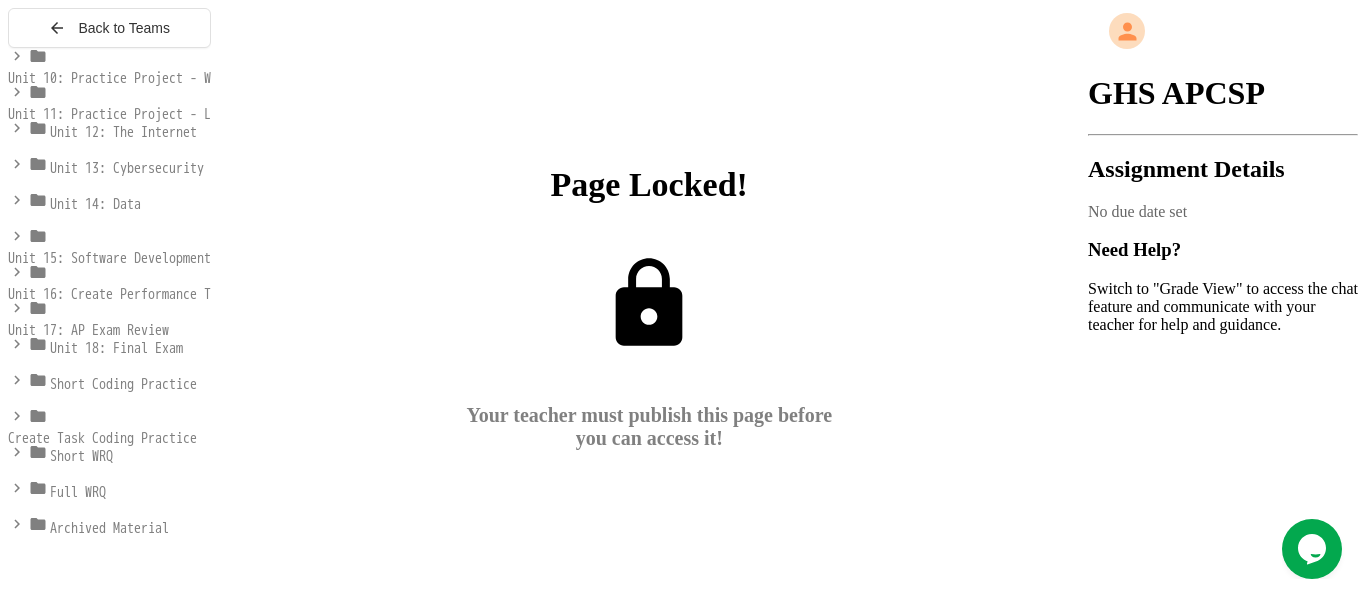click 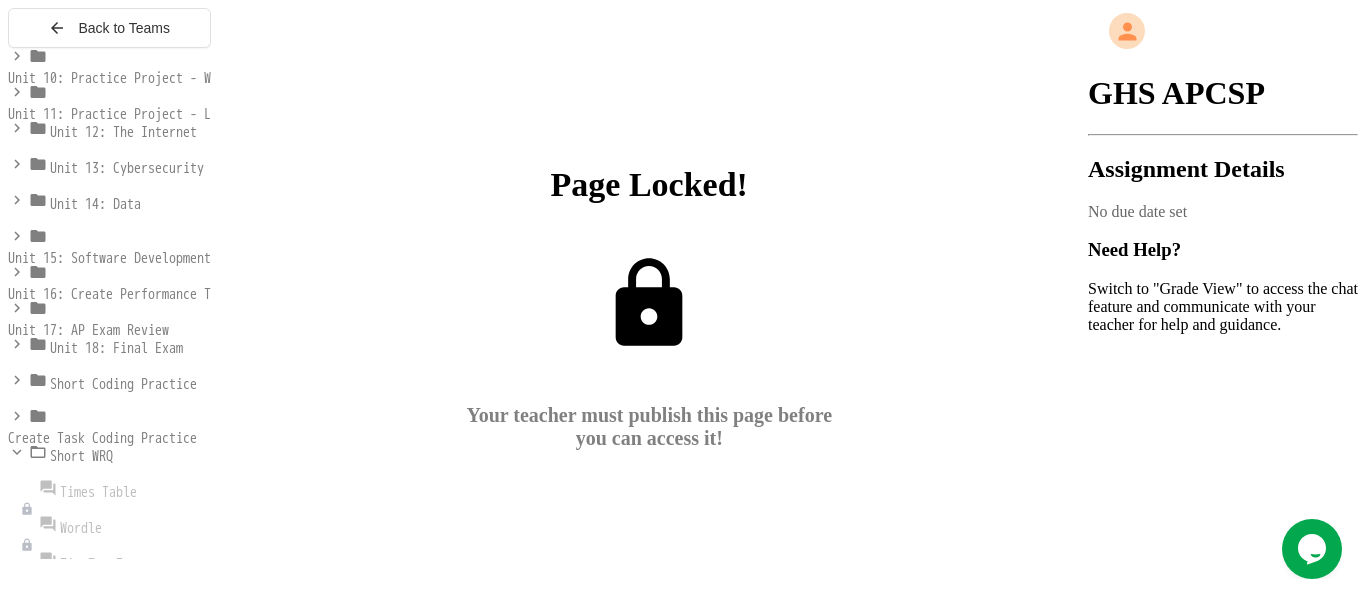 click 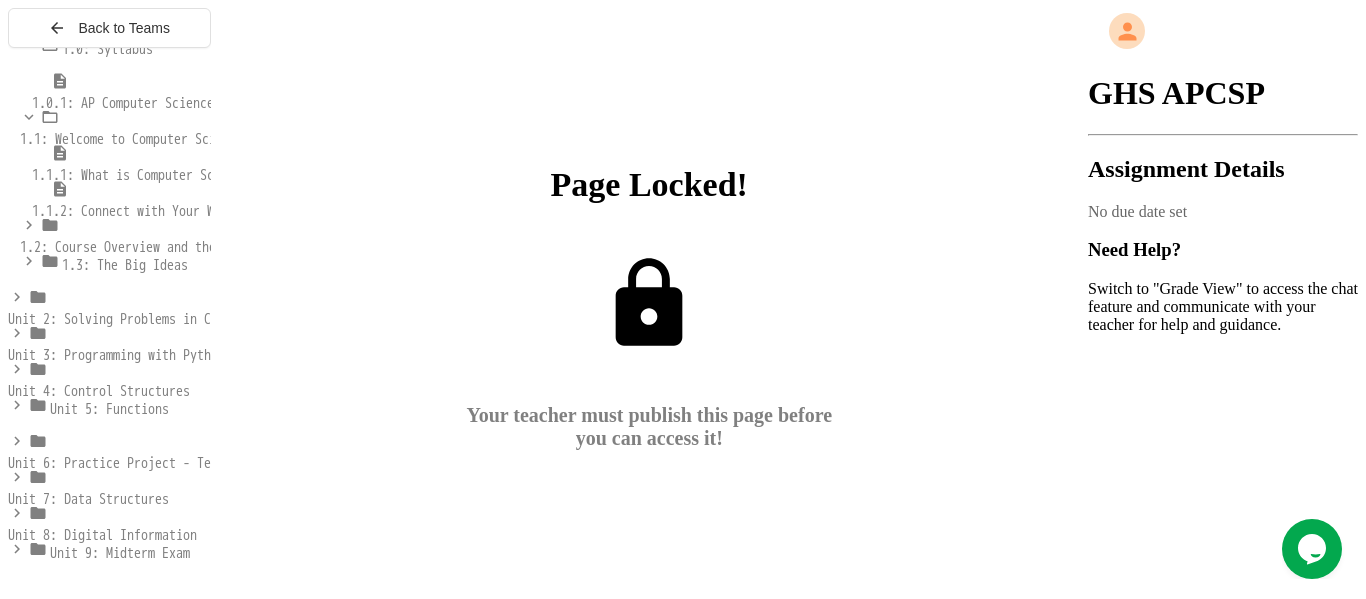 scroll, scrollTop: 0, scrollLeft: 0, axis: both 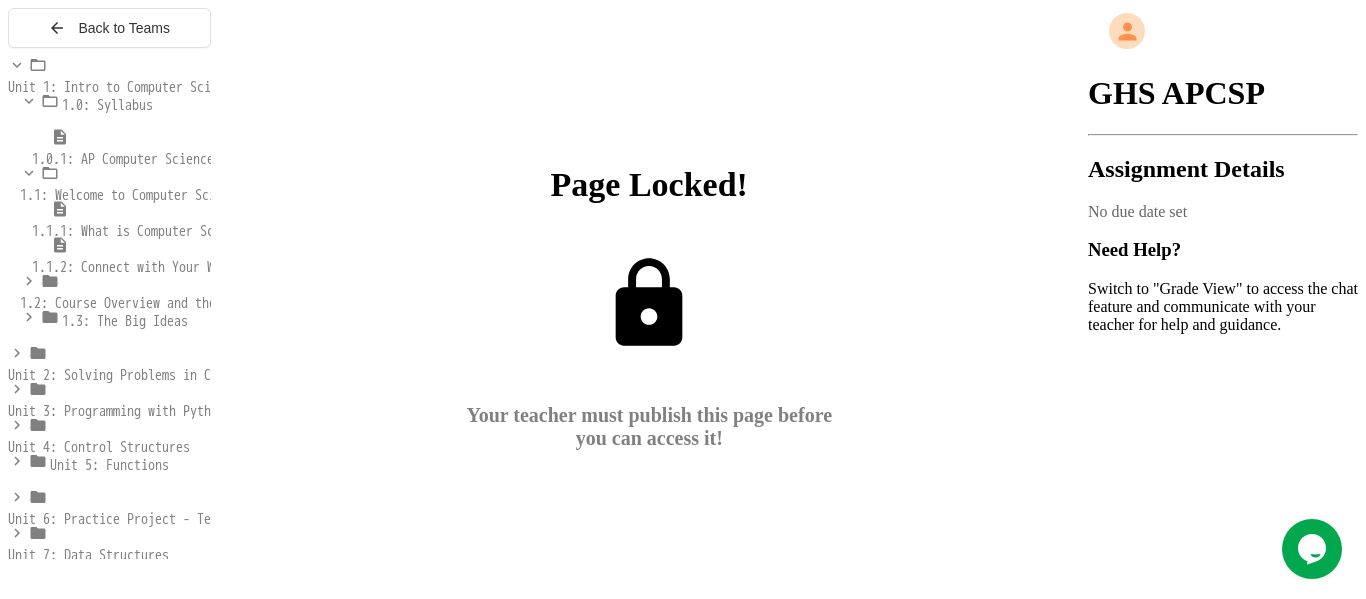click on "1.1.2: Connect with Your World" at bounding box center [137, 267] 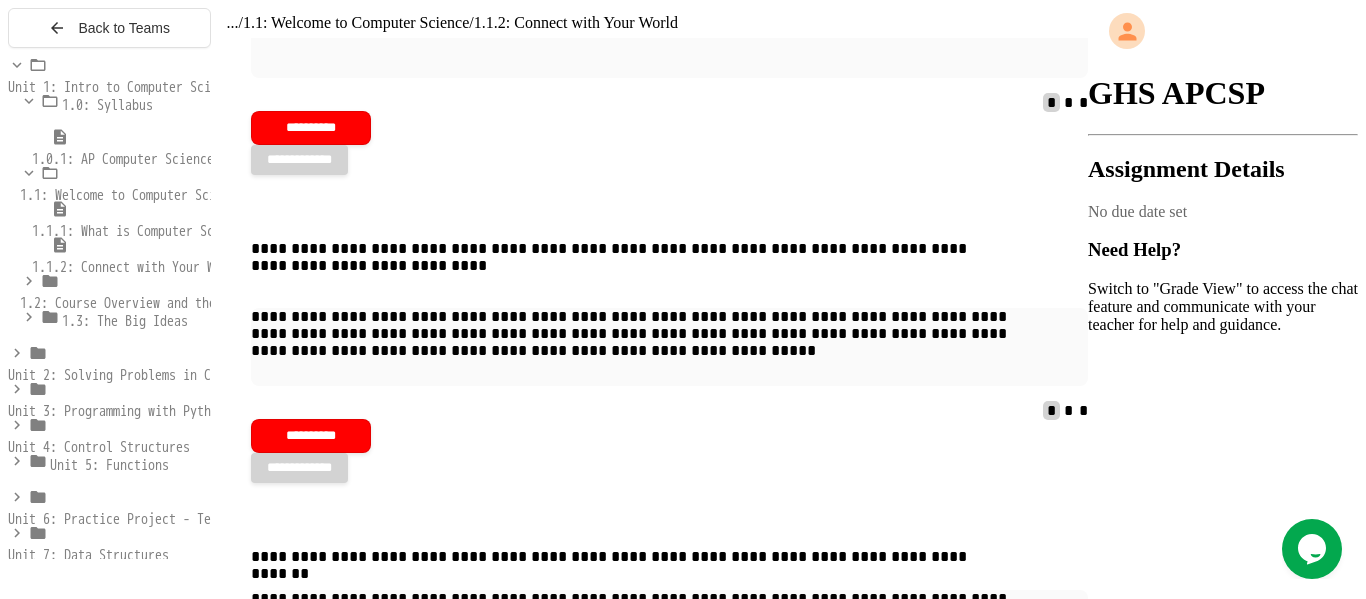 scroll, scrollTop: 485, scrollLeft: 0, axis: vertical 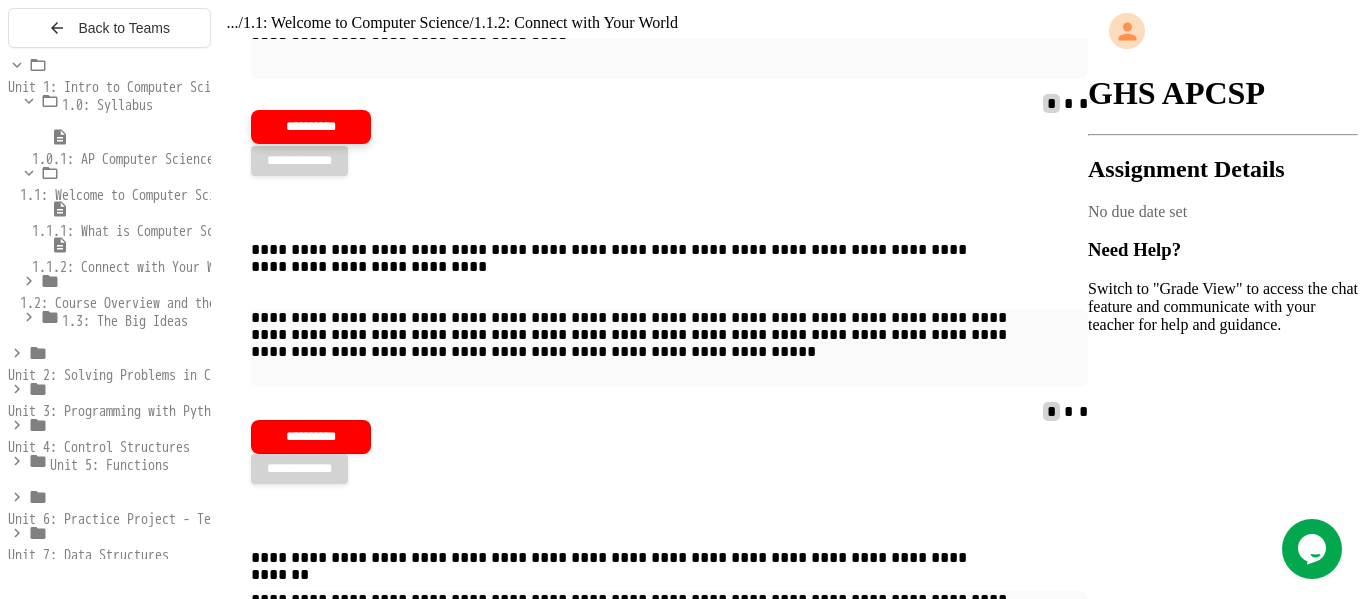 click on "**********" at bounding box center [311, 127] 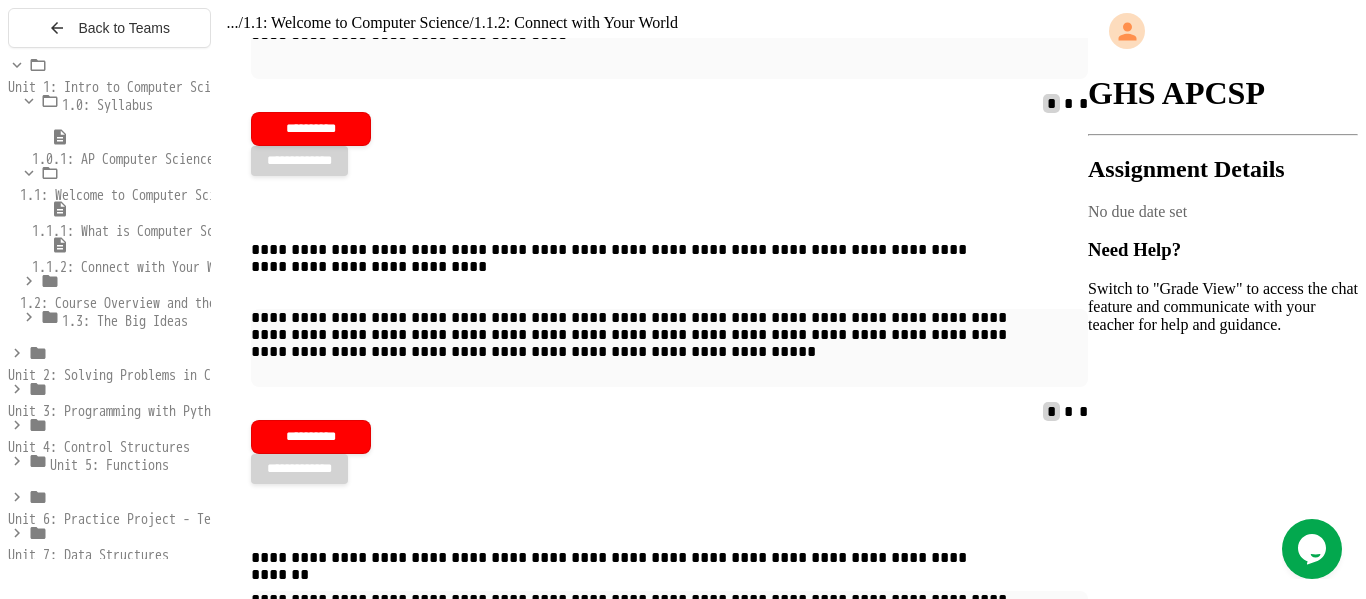 click 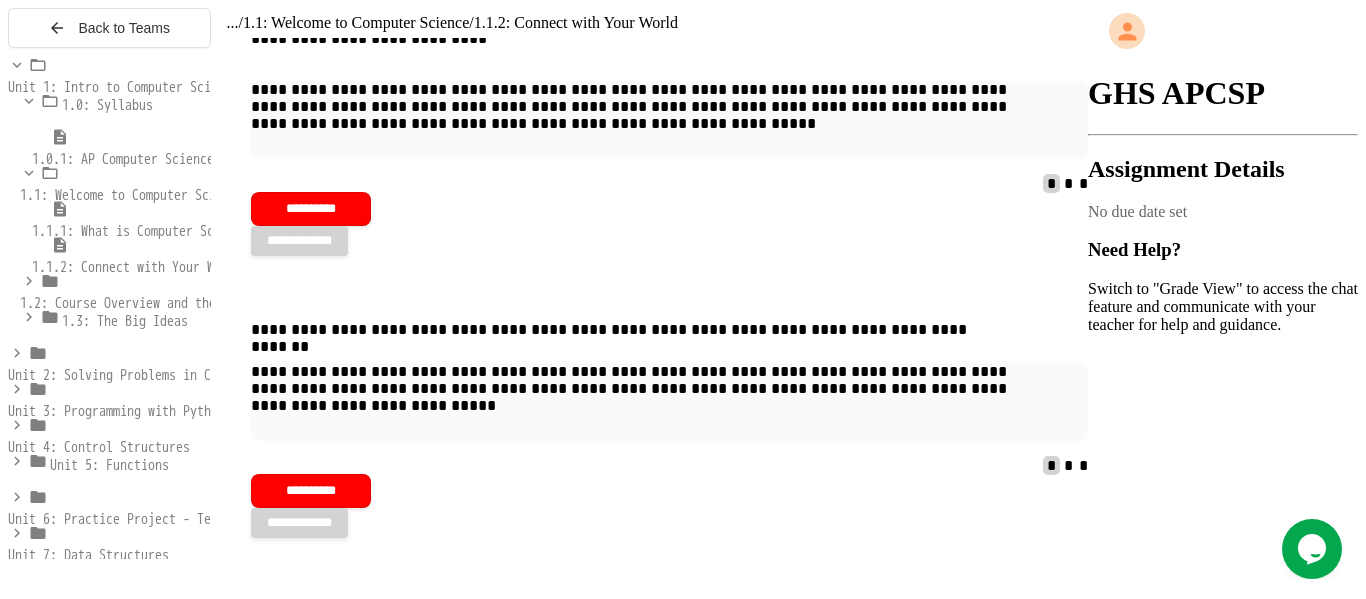scroll, scrollTop: 778, scrollLeft: 0, axis: vertical 